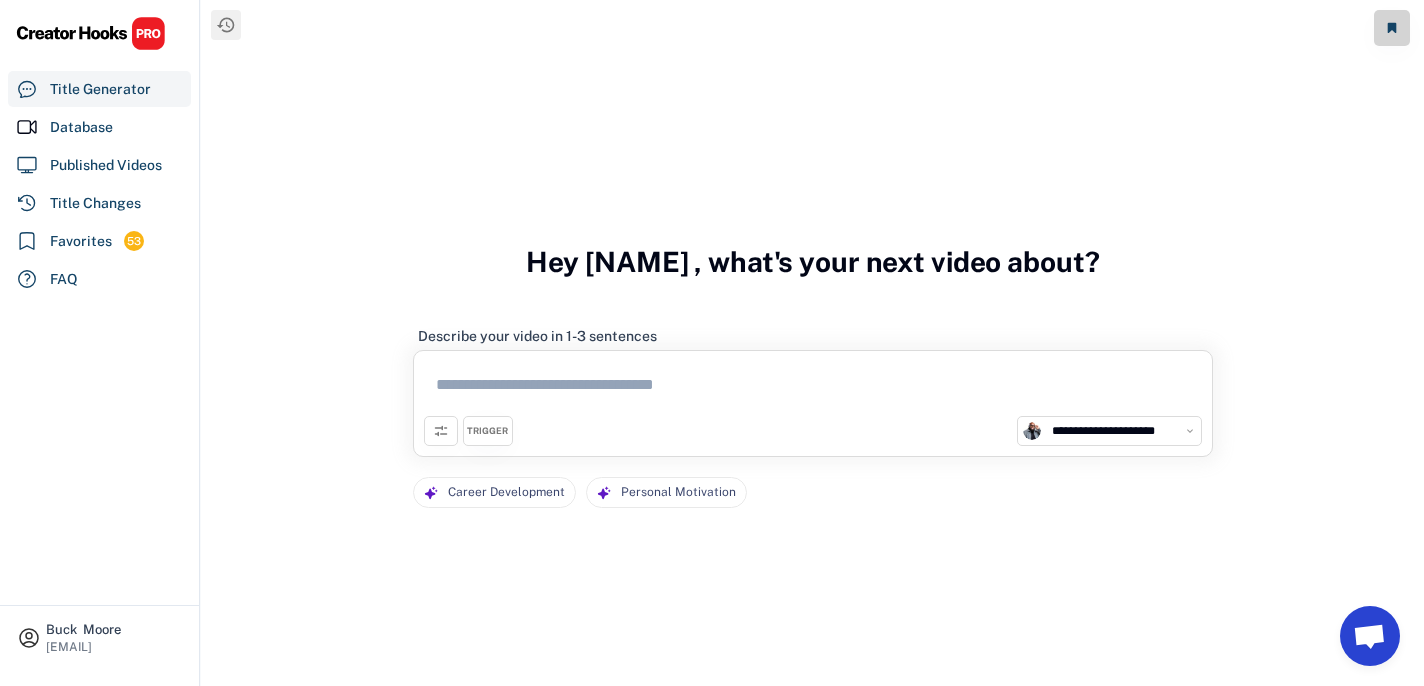 scroll, scrollTop: 0, scrollLeft: 0, axis: both 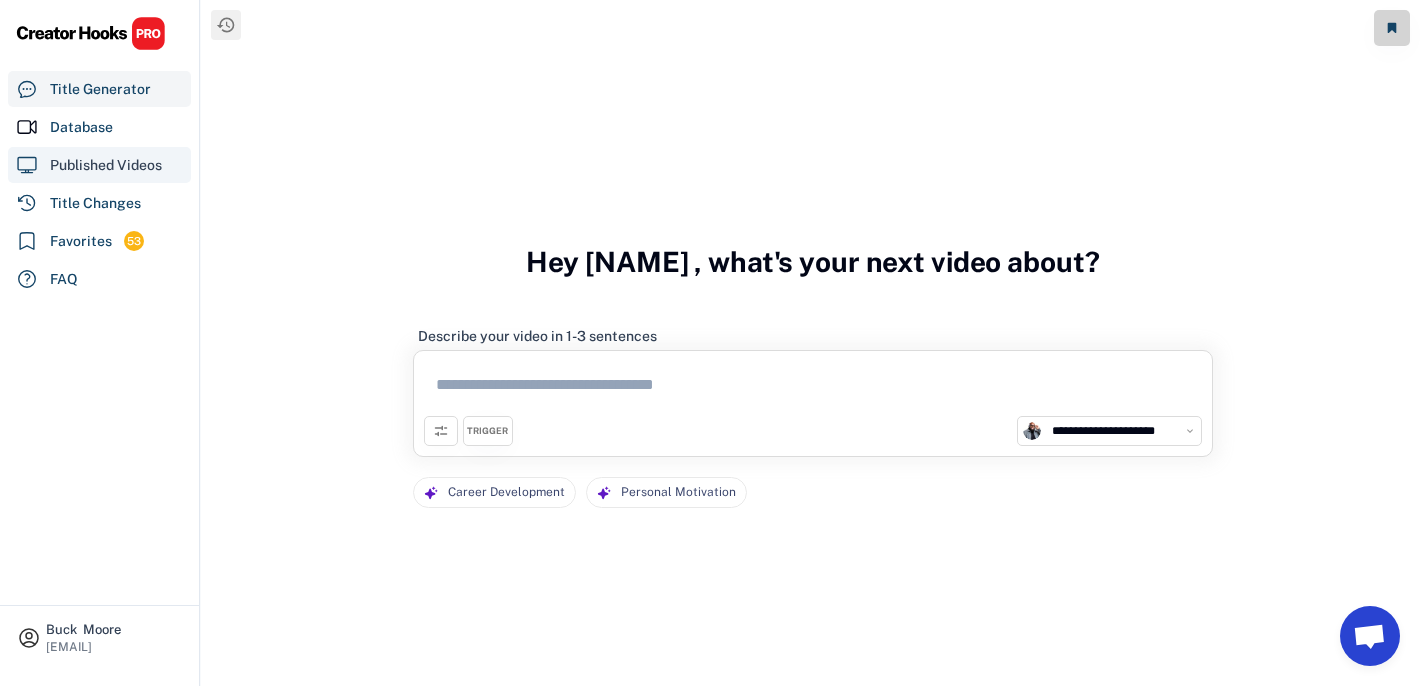 click on "Published Videos" at bounding box center (99, 165) 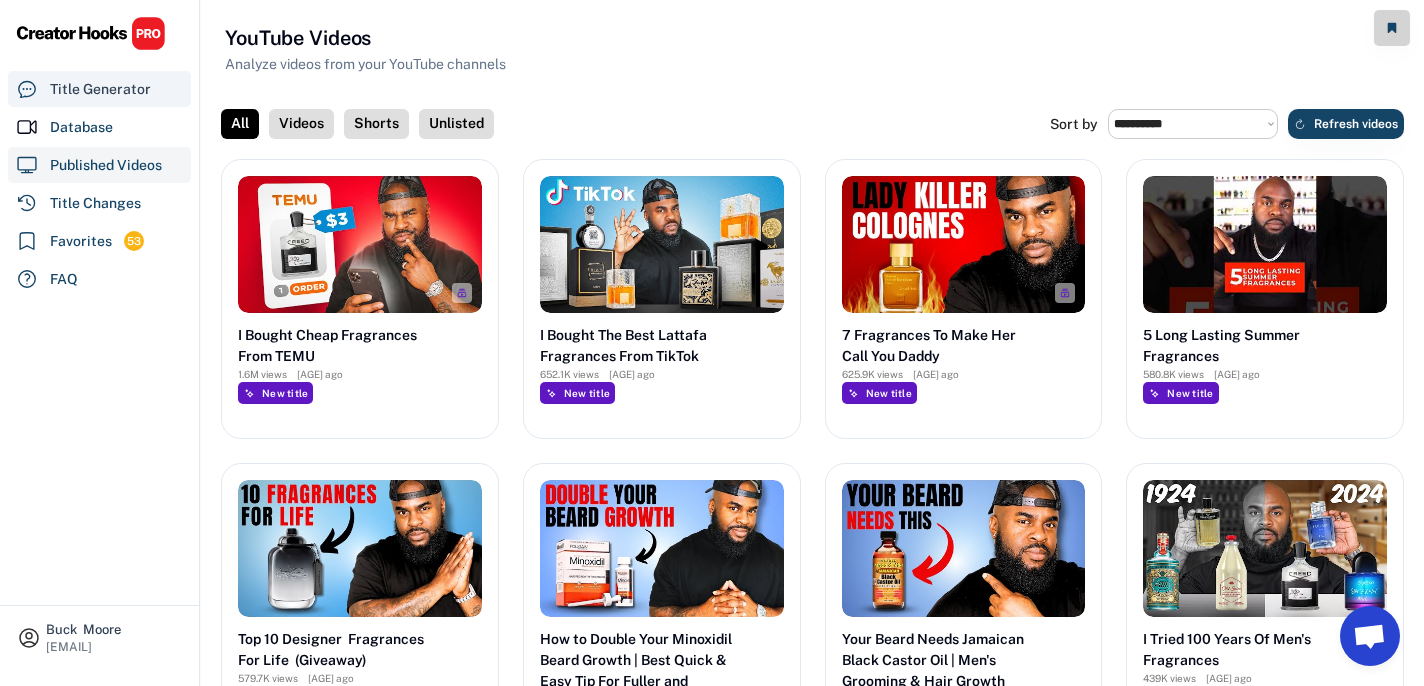 click on "Title Generator" at bounding box center [100, 89] 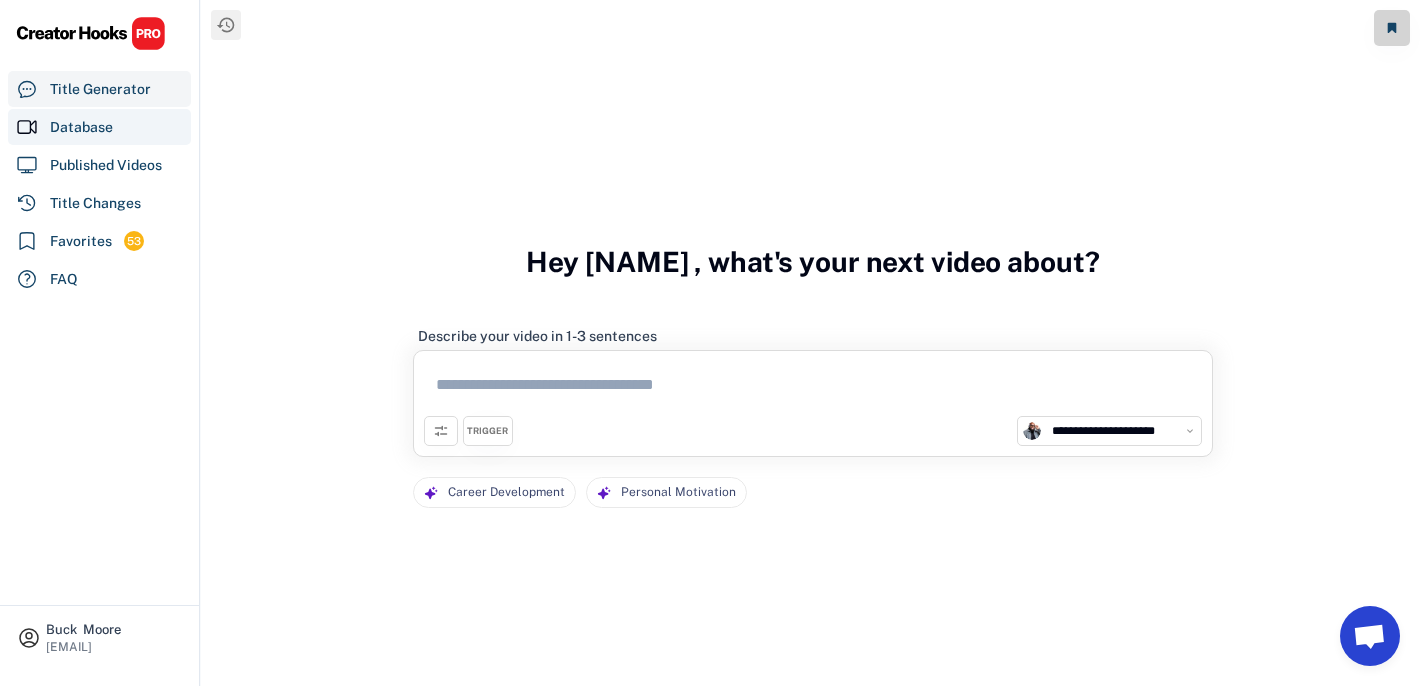 click on "Database" at bounding box center [81, 127] 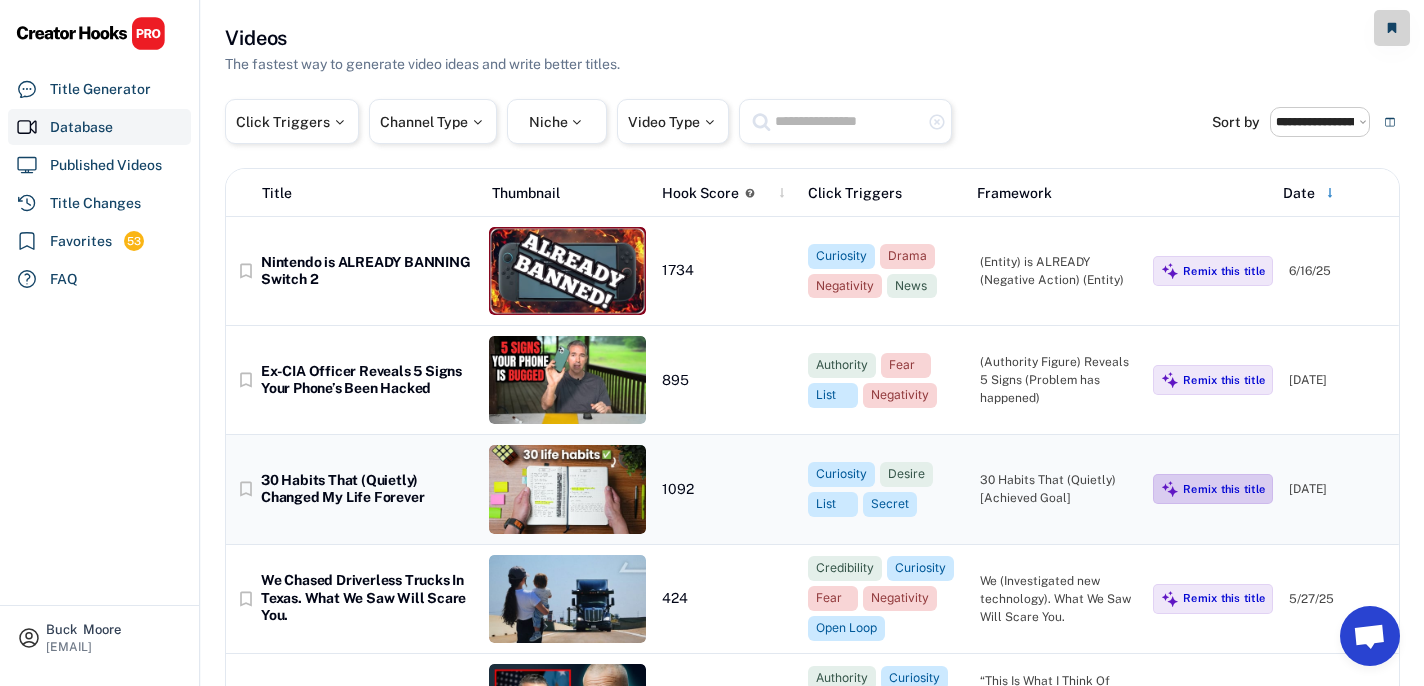 click on "Remix this title" at bounding box center (1224, 489) 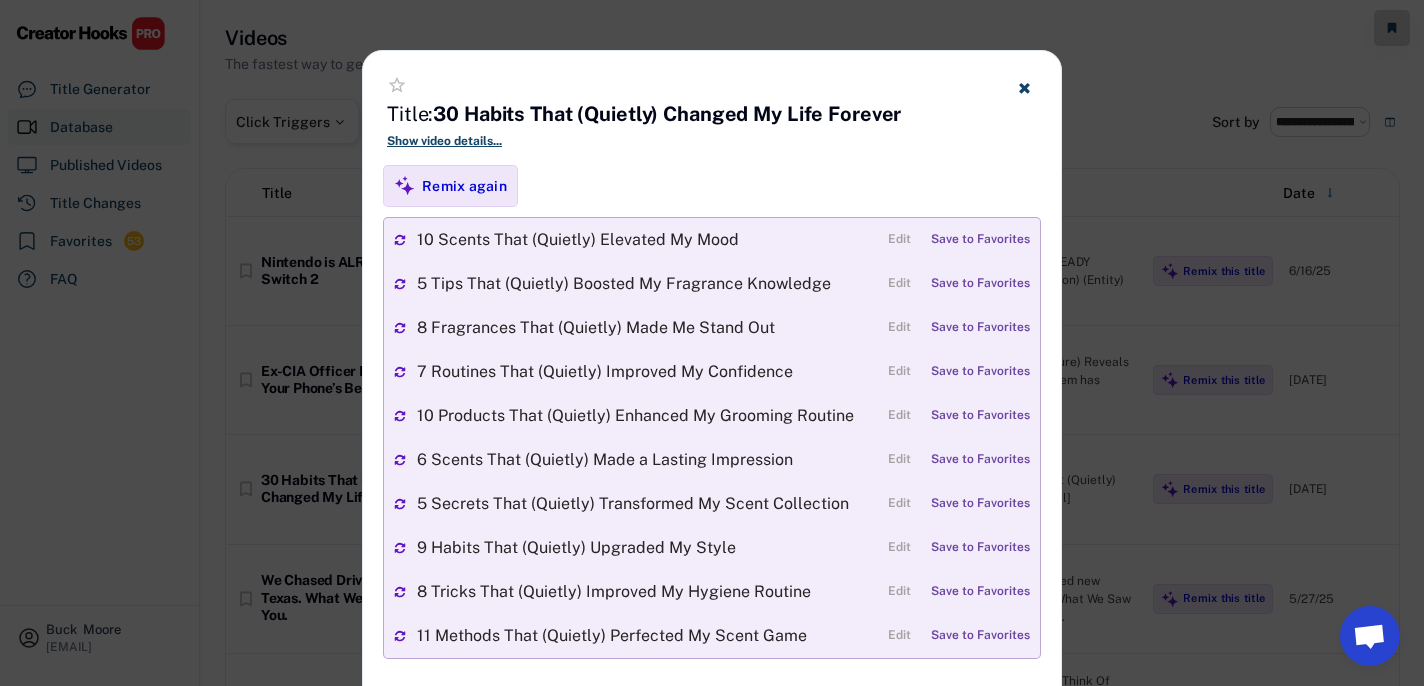 click at bounding box center [1024, 88] 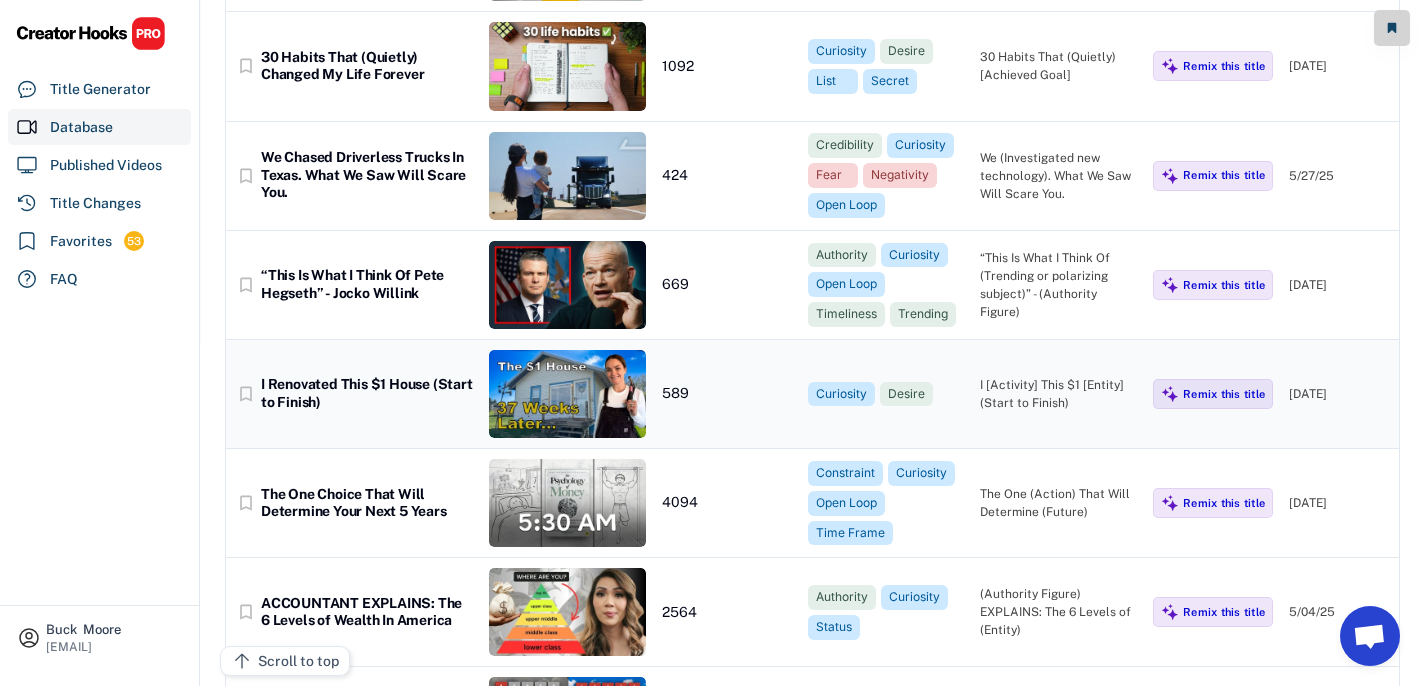 scroll, scrollTop: 469, scrollLeft: 0, axis: vertical 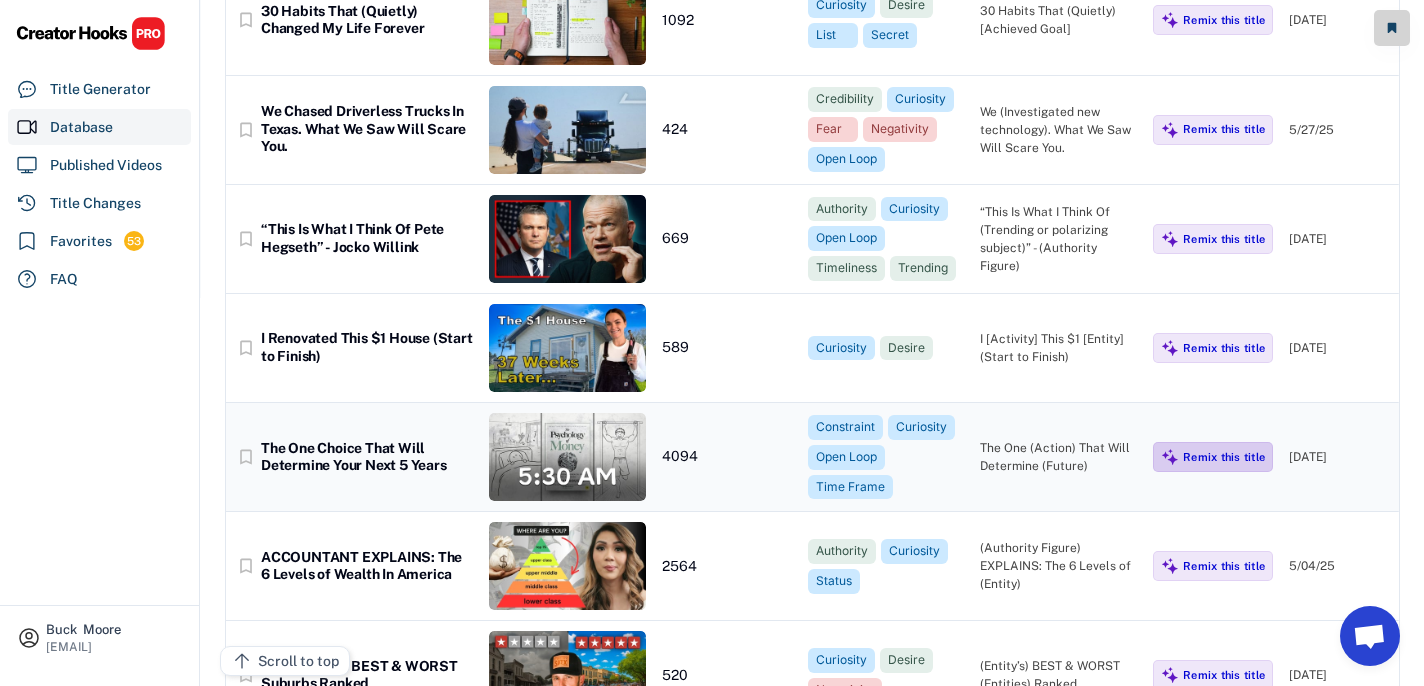 click on "Remix this title" at bounding box center [1224, 457] 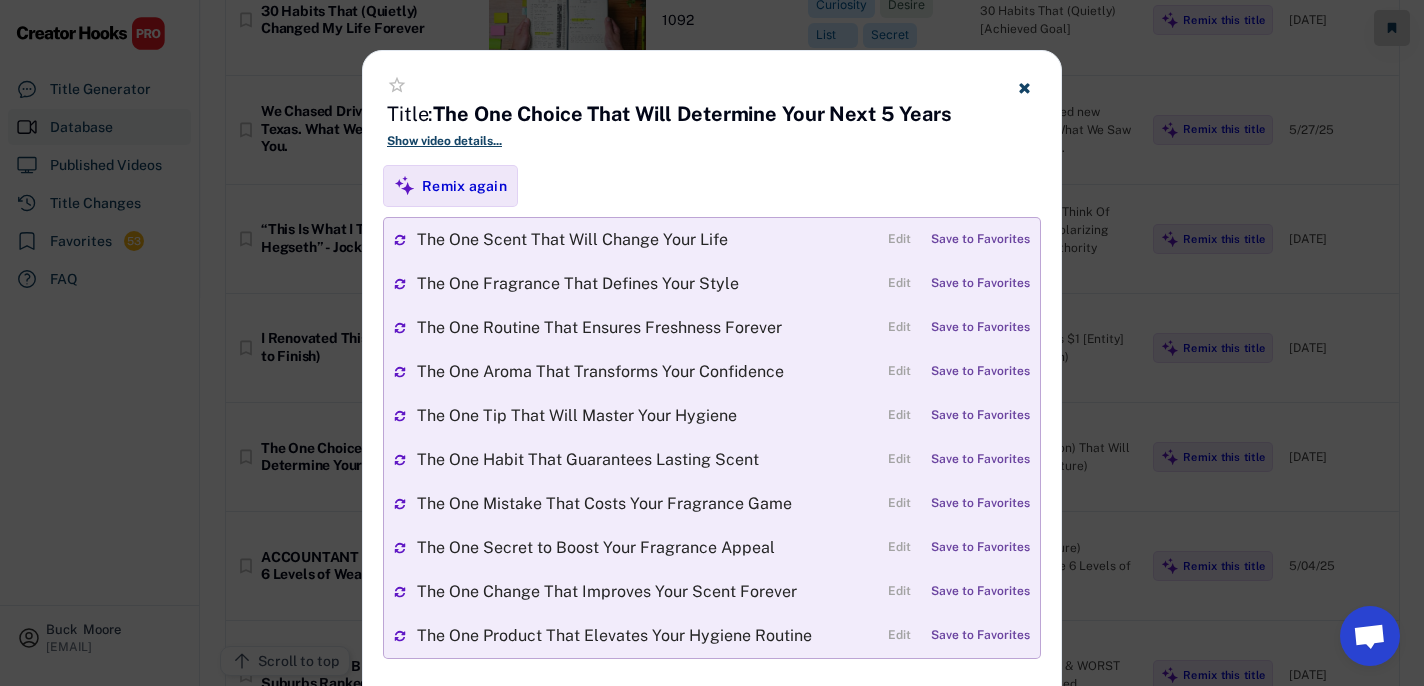 click at bounding box center (1024, 87) 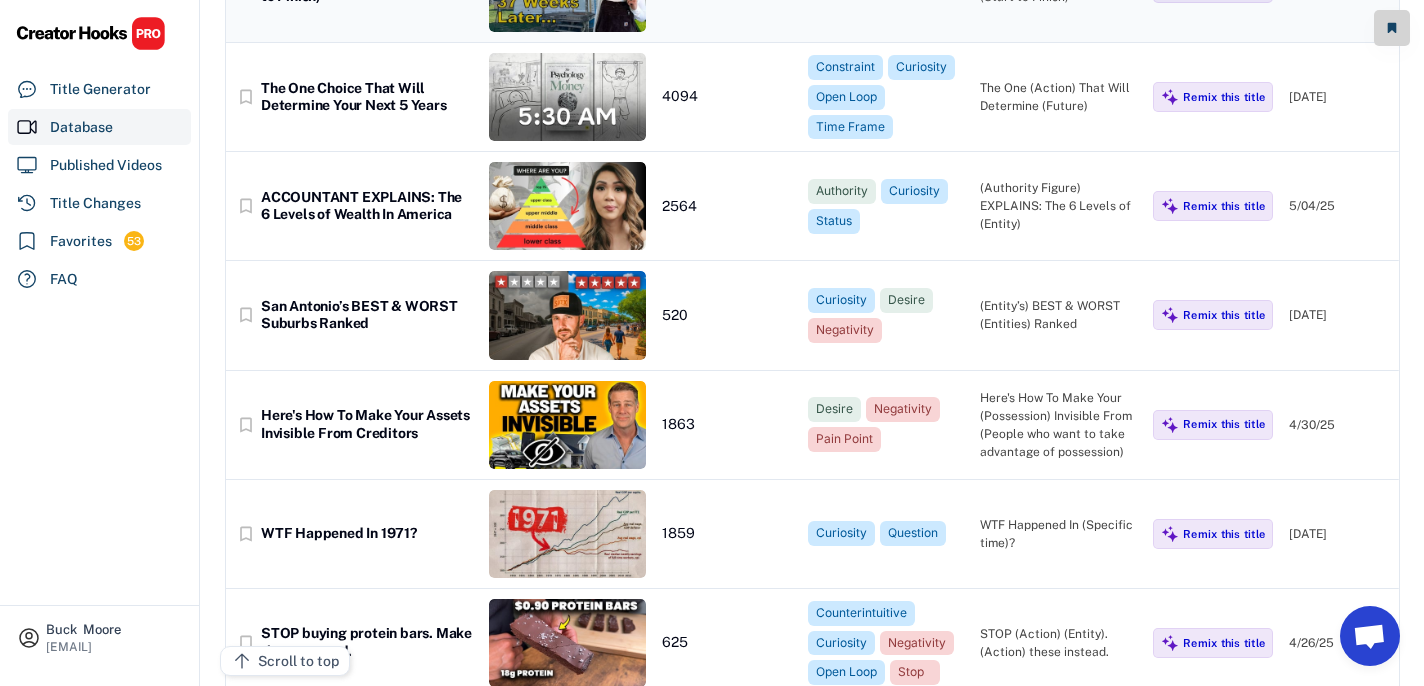 scroll, scrollTop: 831, scrollLeft: 0, axis: vertical 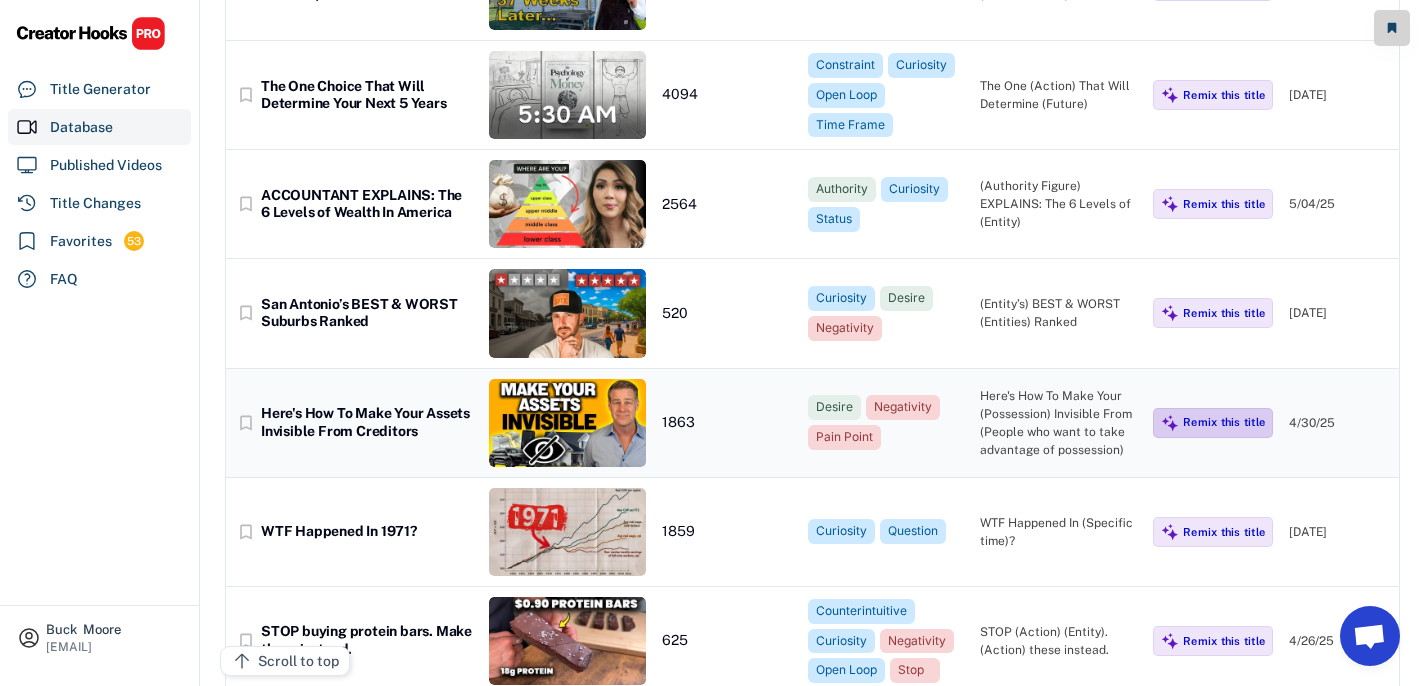click on "Remix this title" at bounding box center [1224, 422] 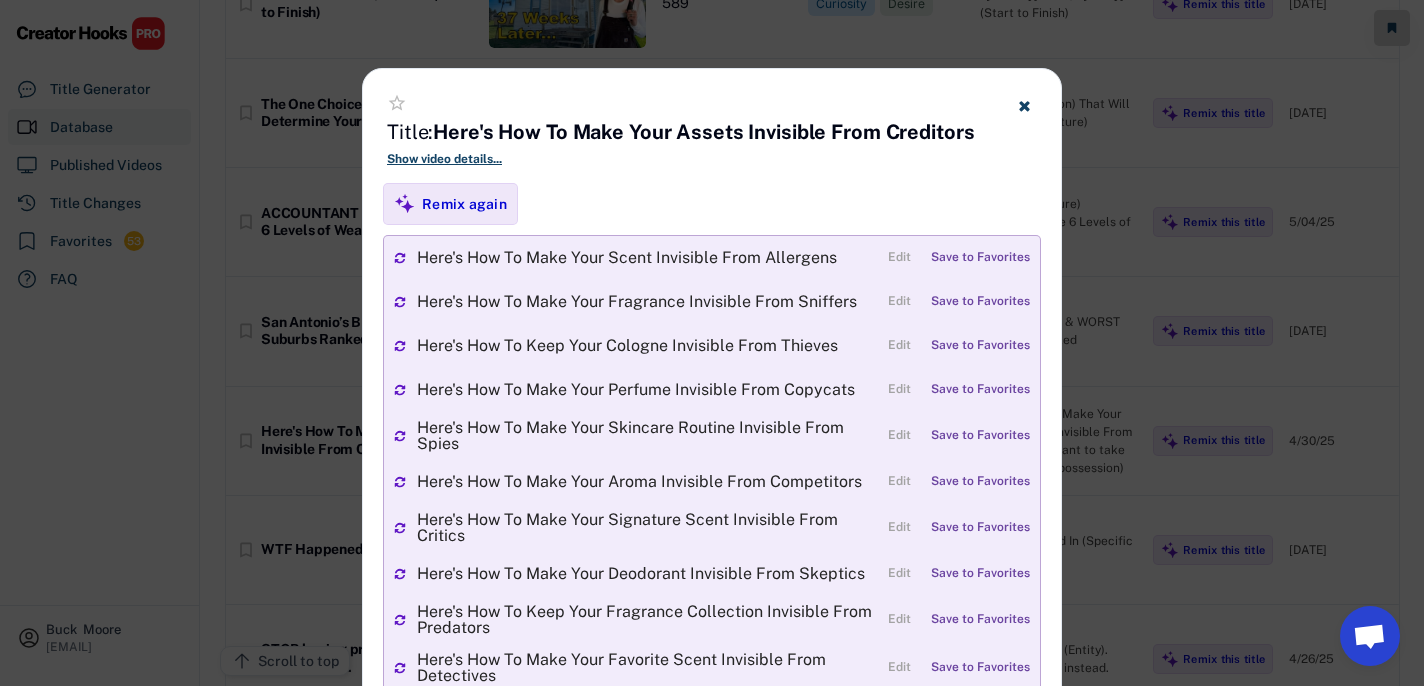 scroll, scrollTop: 742, scrollLeft: 0, axis: vertical 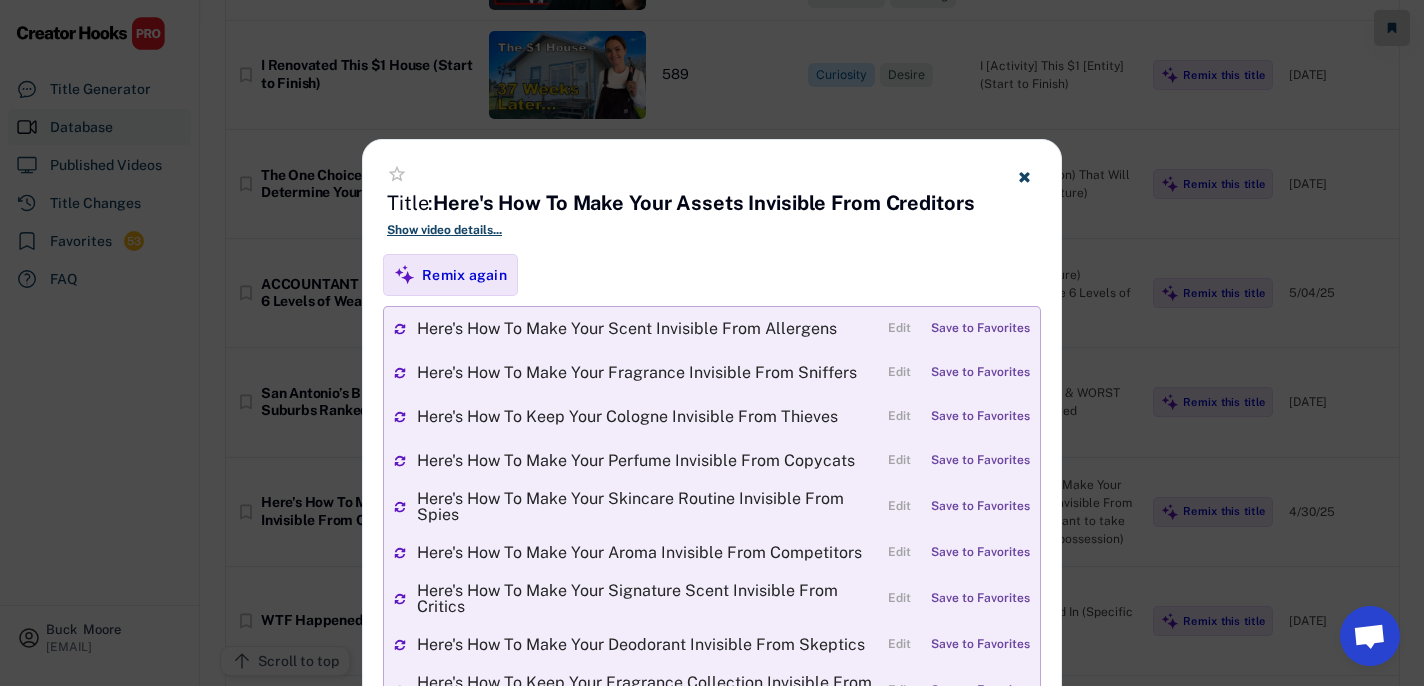 click at bounding box center (1024, 177) 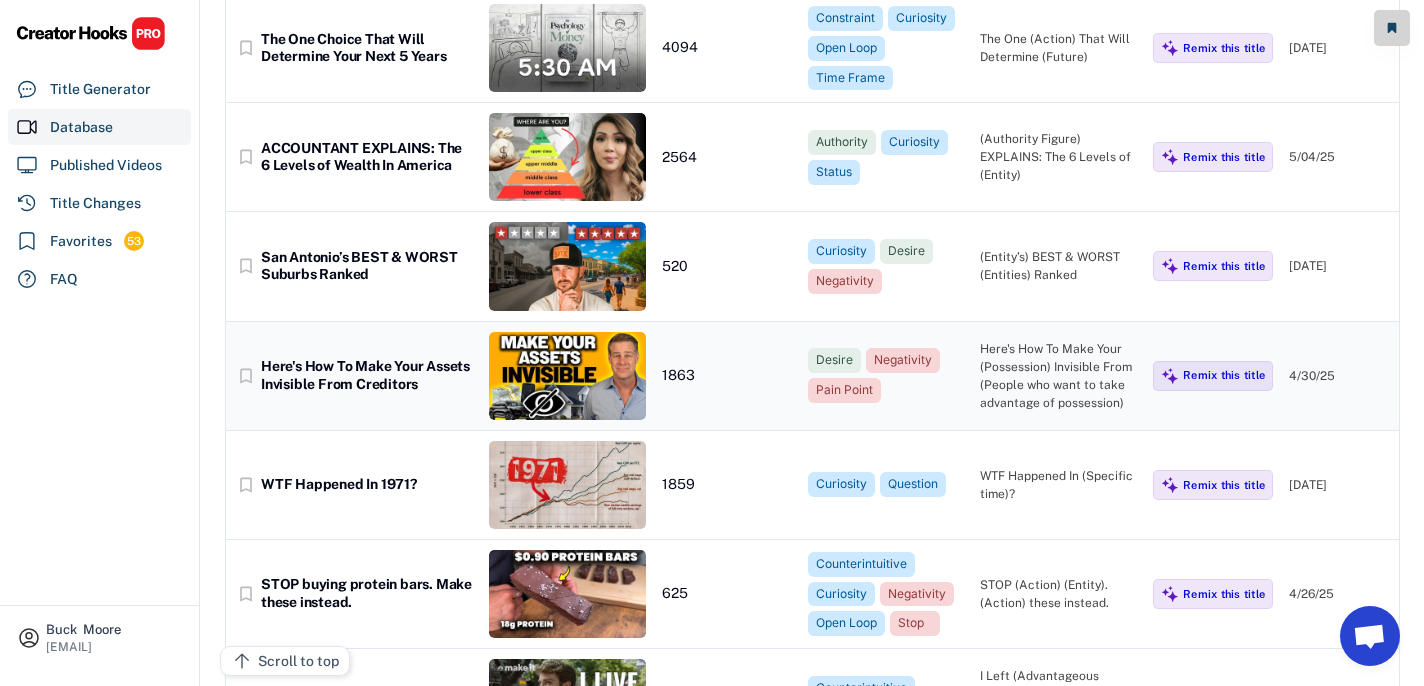 scroll, scrollTop: 941, scrollLeft: 0, axis: vertical 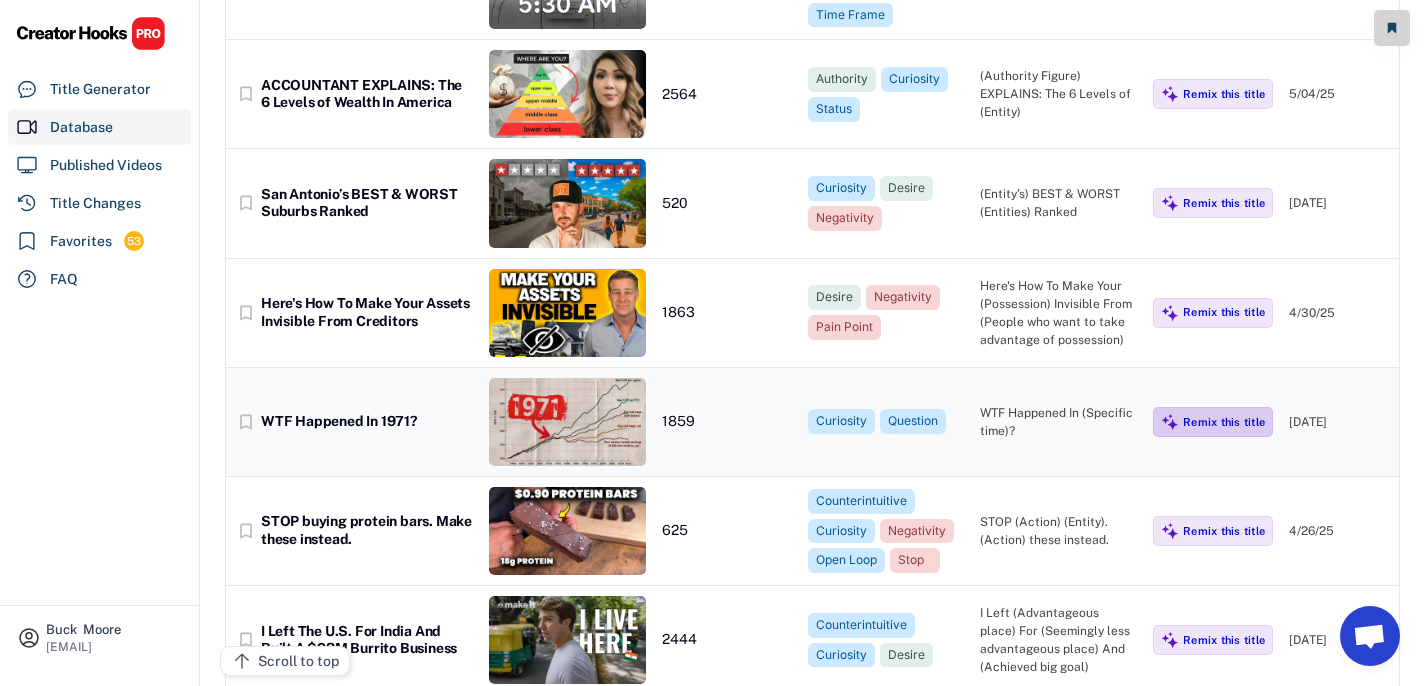 click on "Remix this title" at bounding box center (1224, 422) 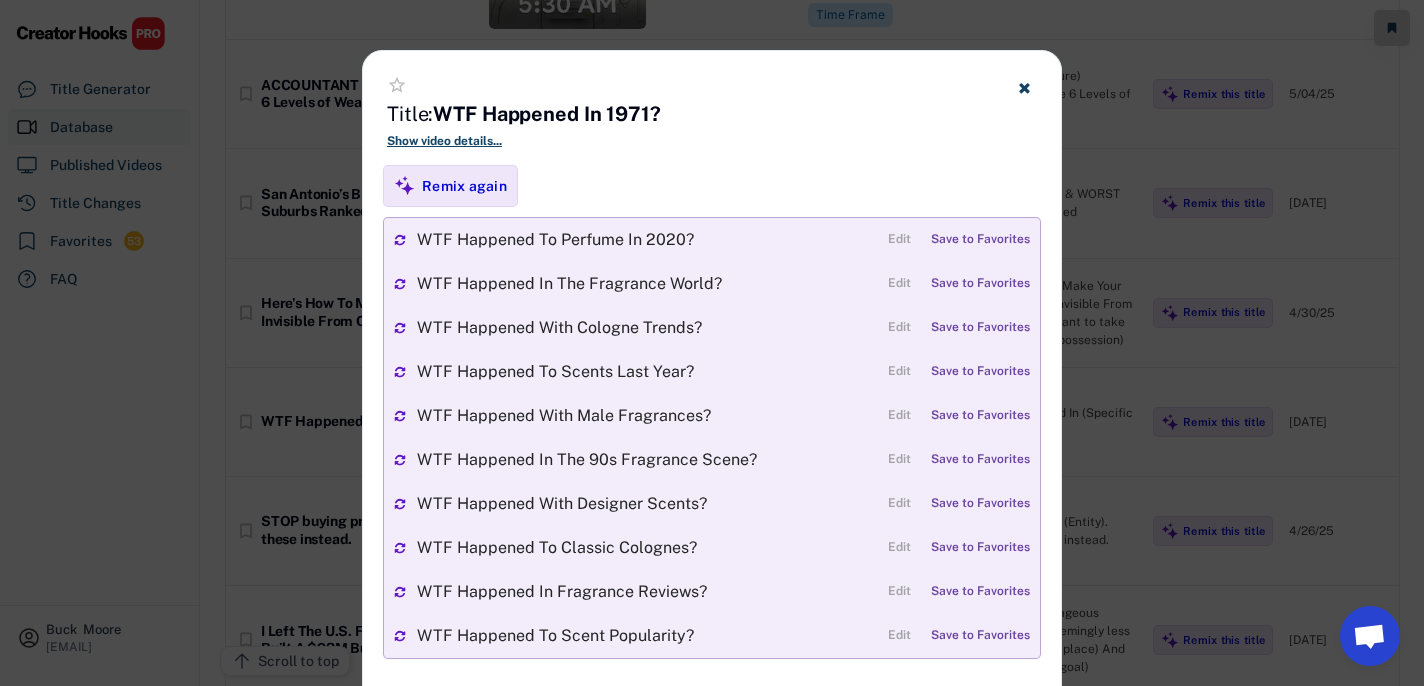 click on "Show video details..." at bounding box center (712, 141) 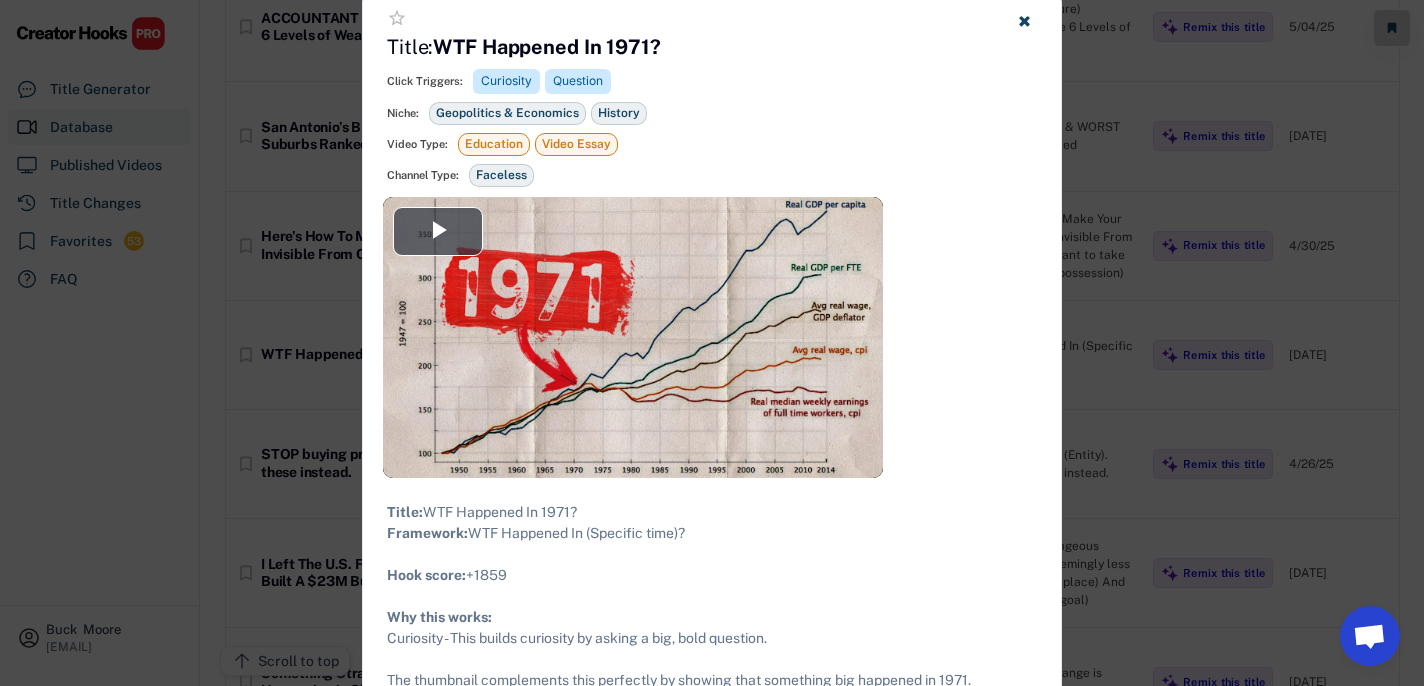 scroll, scrollTop: 876, scrollLeft: 0, axis: vertical 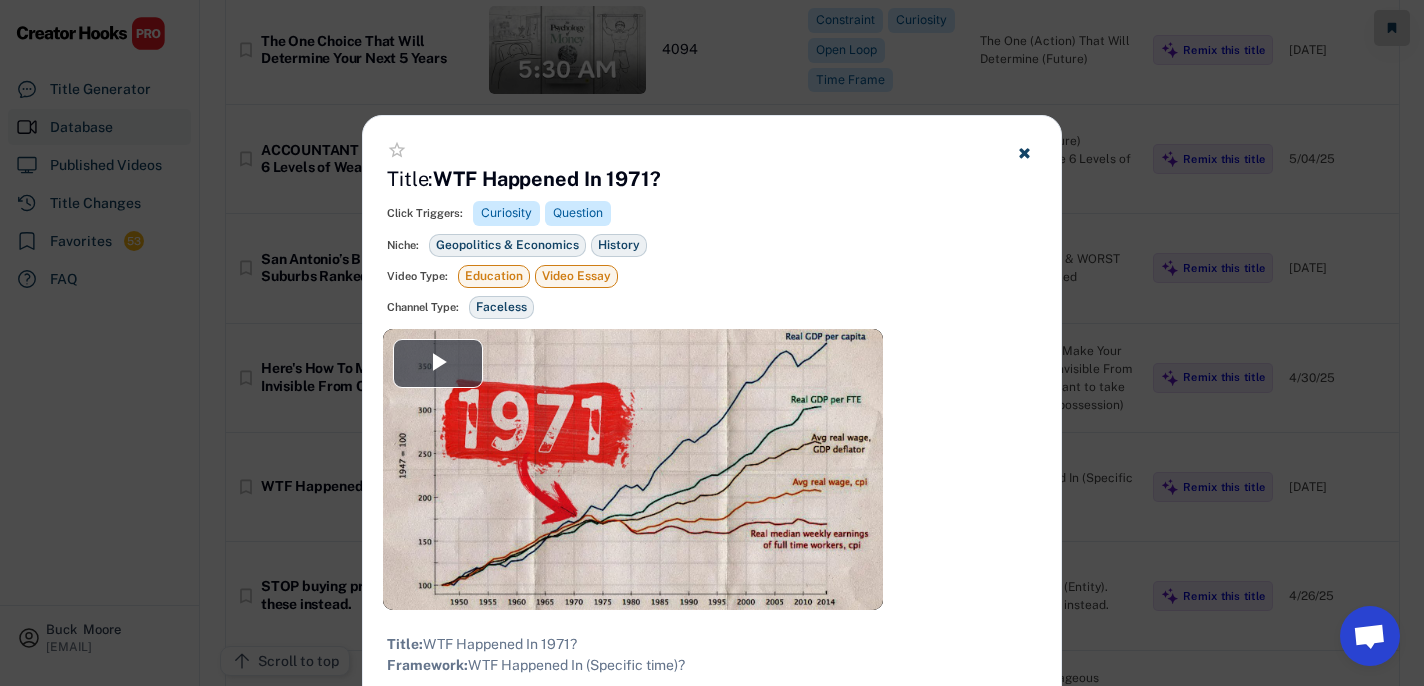 click on "star_border
Title:  WTF Happened In 1971? Show video details... Click Triggers: Curiosity Question Pain Point Time Frame Niche: Geopolitics & Economics History Video Type: Education Video Essay Channel Type: Faceless" at bounding box center [712, 222] 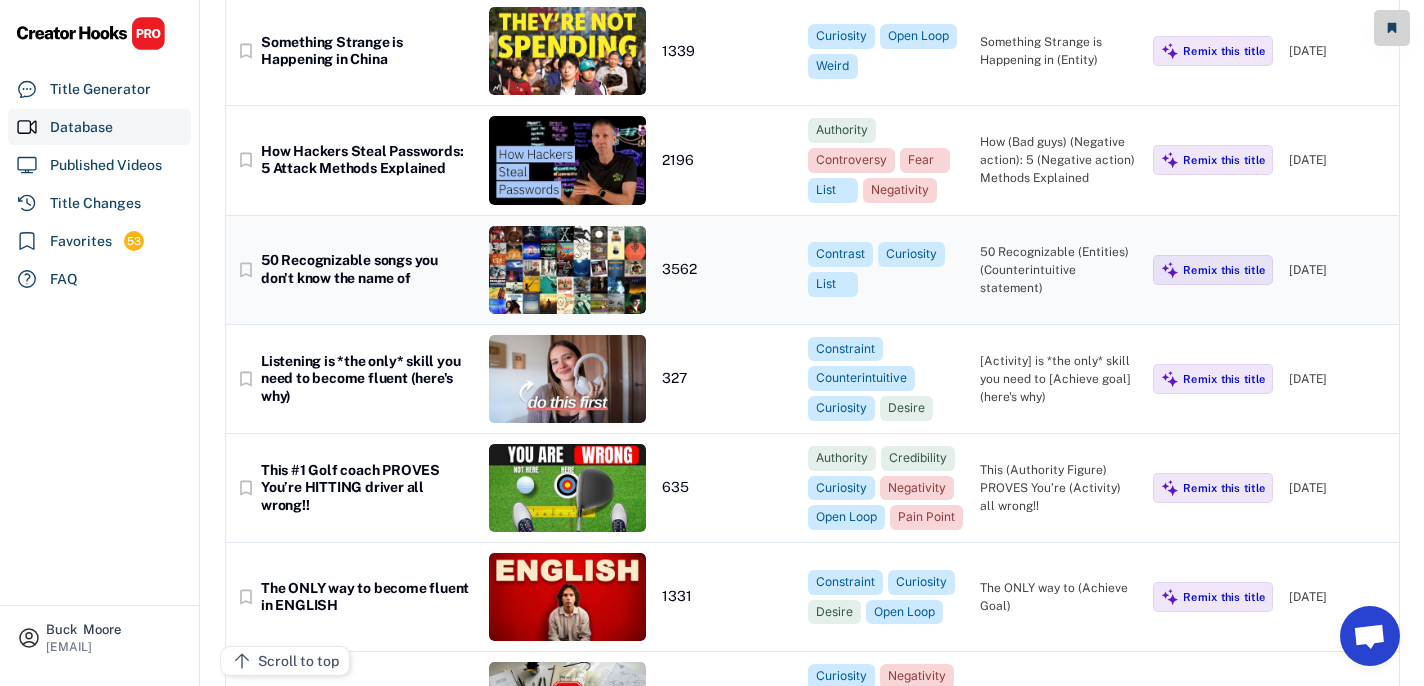 scroll, scrollTop: 1642, scrollLeft: 0, axis: vertical 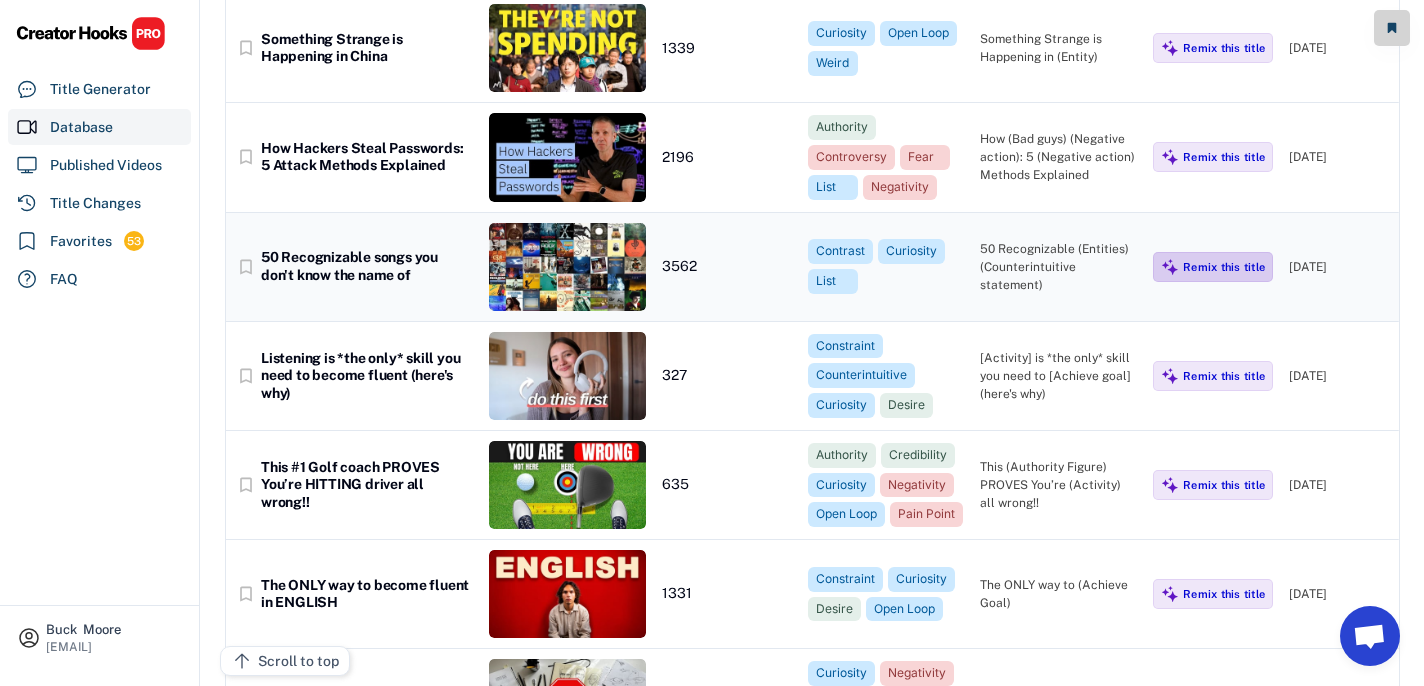 click on "Remix this title" at bounding box center [1224, 267] 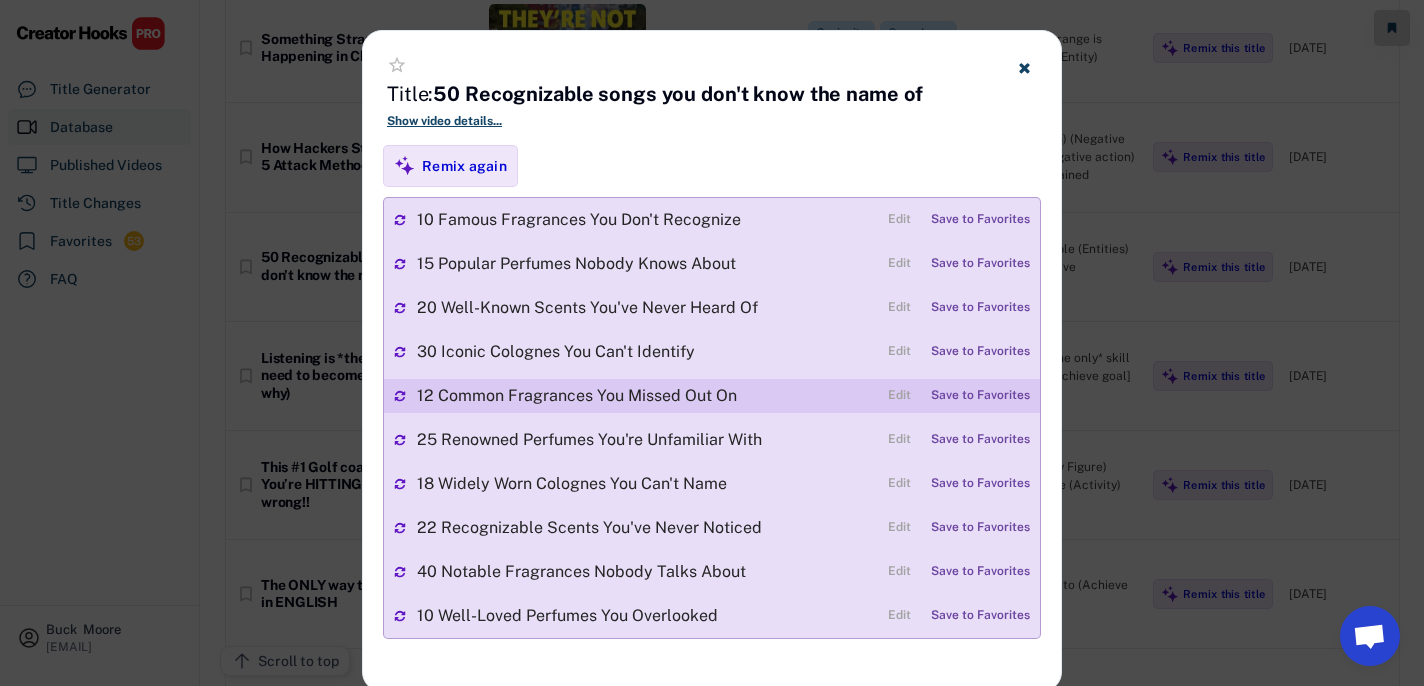 click on "Save to Favorites" at bounding box center [980, 396] 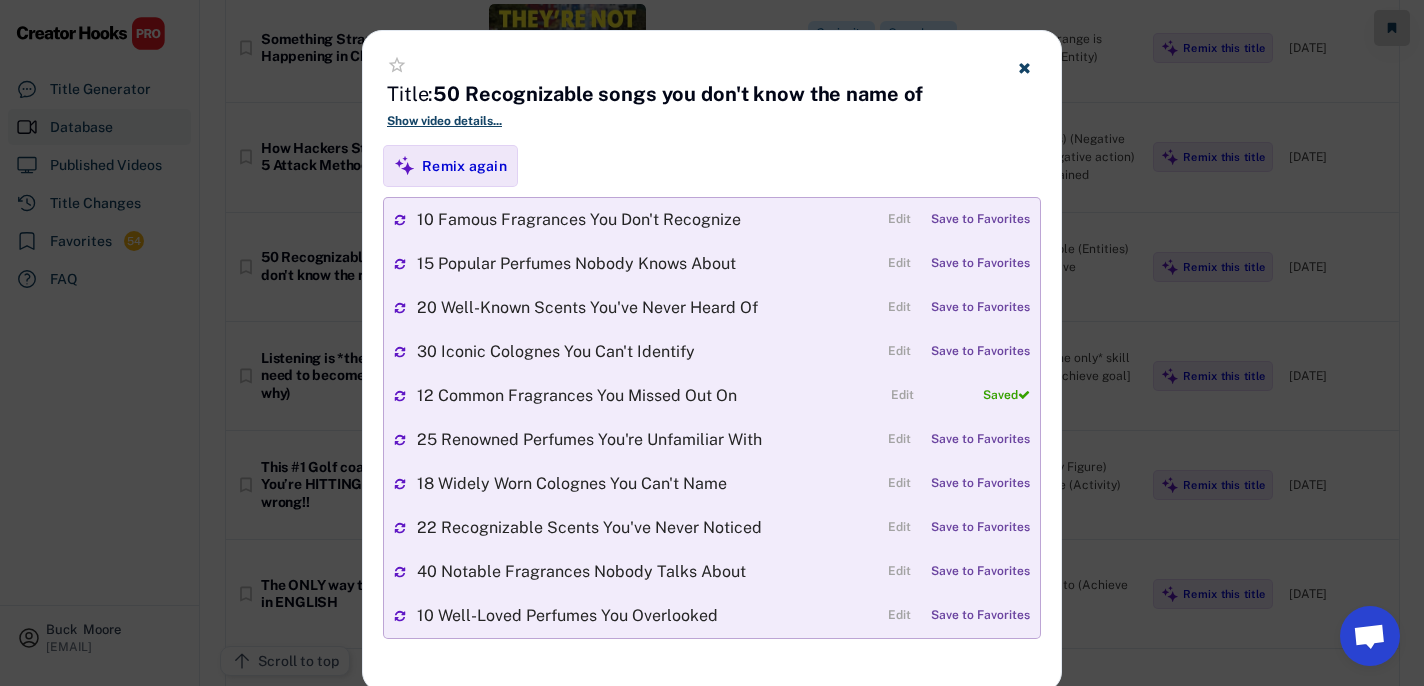 click at bounding box center [1024, 67] 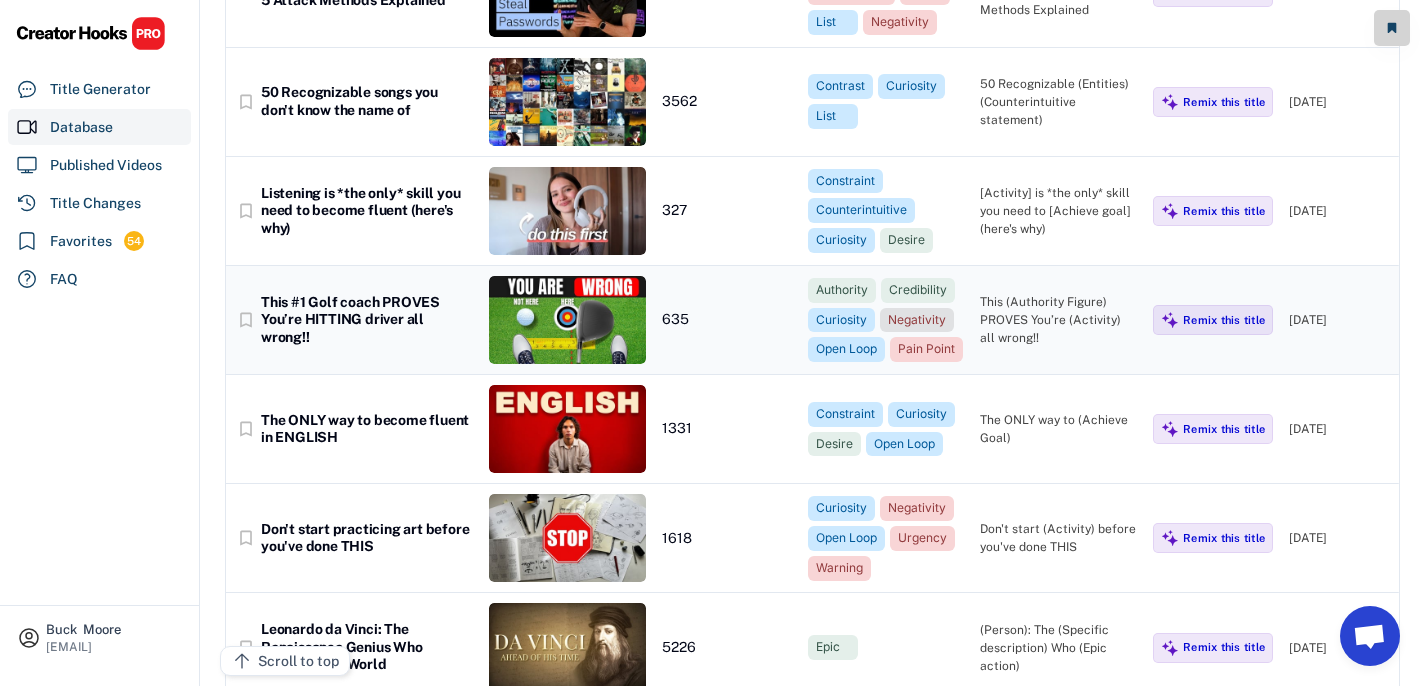 scroll, scrollTop: 1811, scrollLeft: 0, axis: vertical 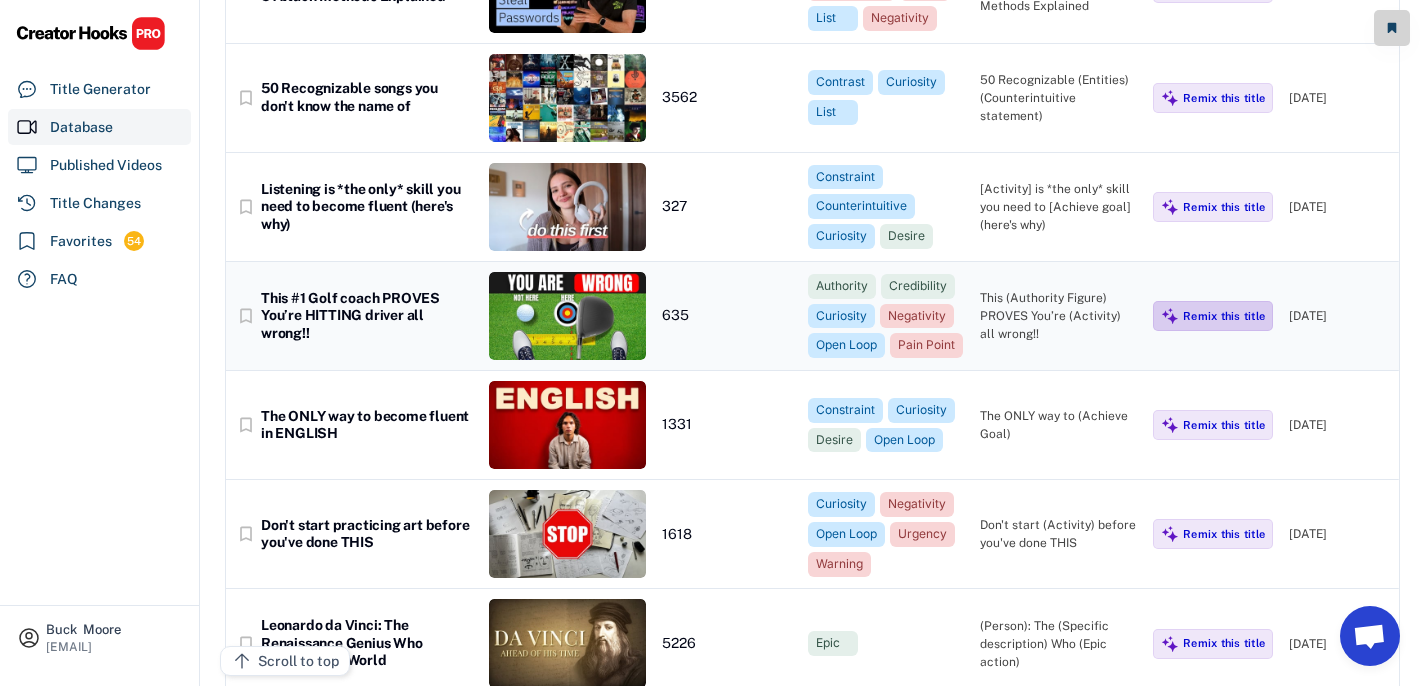 click on "Remix this title" at bounding box center (1224, 316) 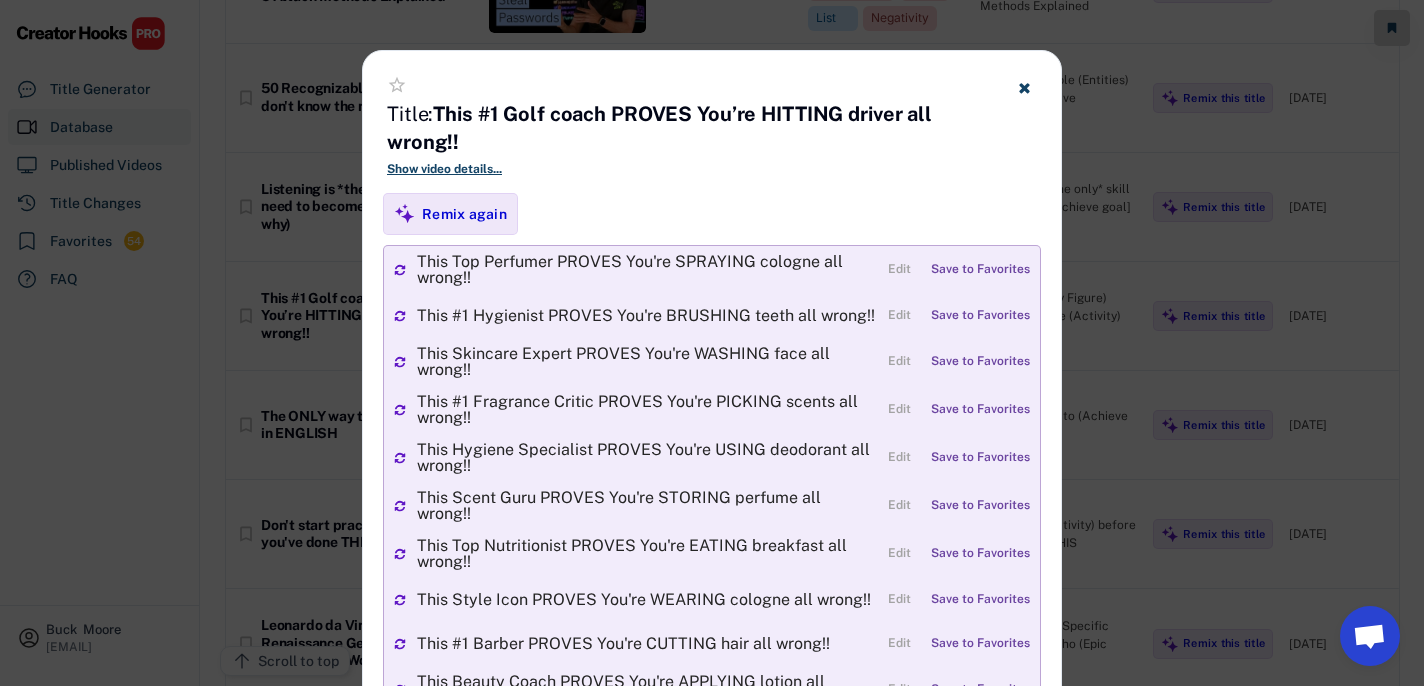 click on "star_border
Title:  This #1 Golf coach PROVES You’re HITTING driver all wrong!! Show video details... Click Triggers: Authority Credibility Curiosity Negativity Open Loop Pain Point Niche: Sports Education History Video Type: Education List Channel Type: Demonstration" at bounding box center (712, 122) 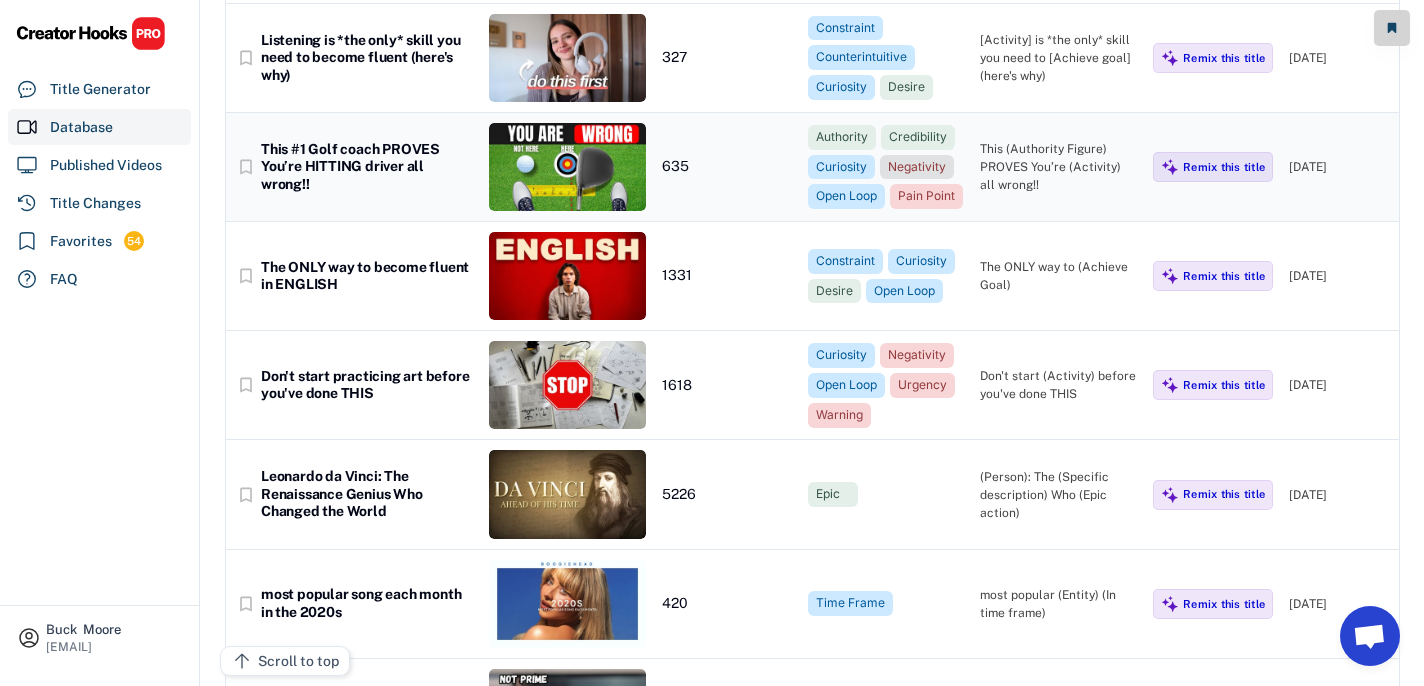 scroll, scrollTop: 2021, scrollLeft: 0, axis: vertical 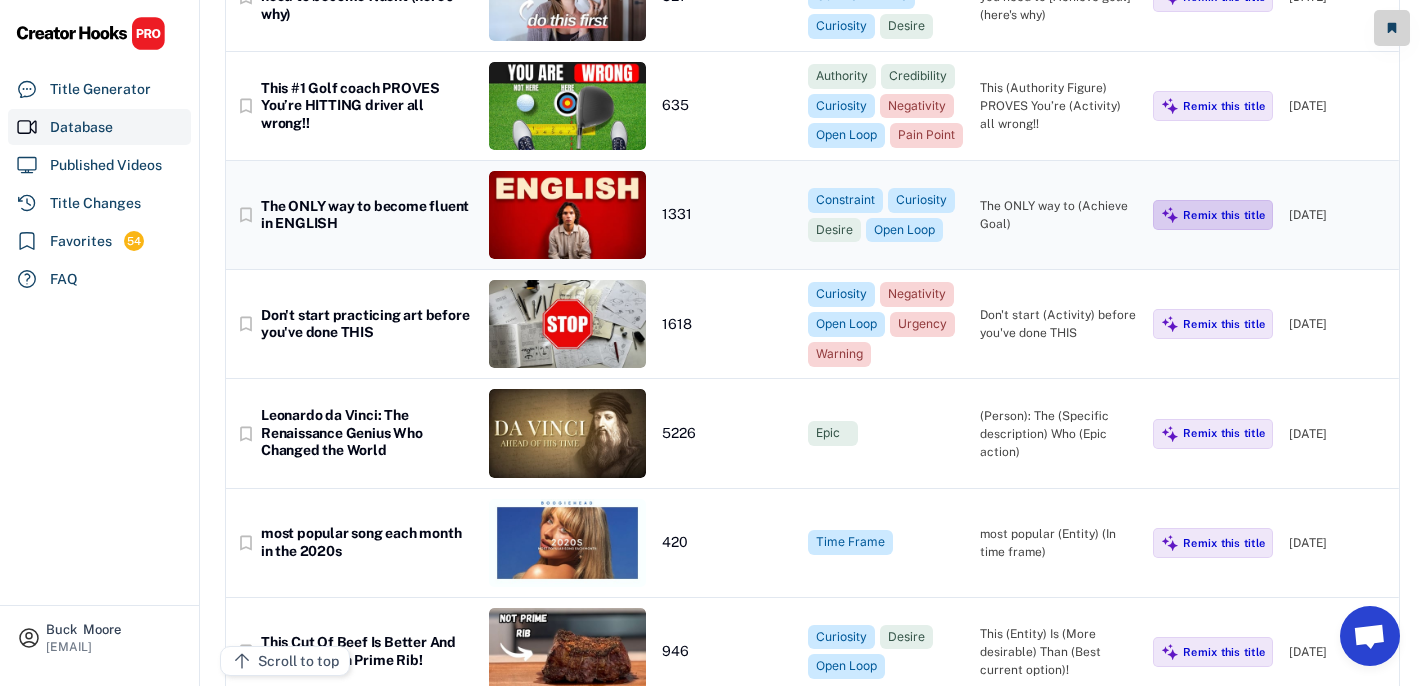 click on "Remix this title" at bounding box center (1224, 215) 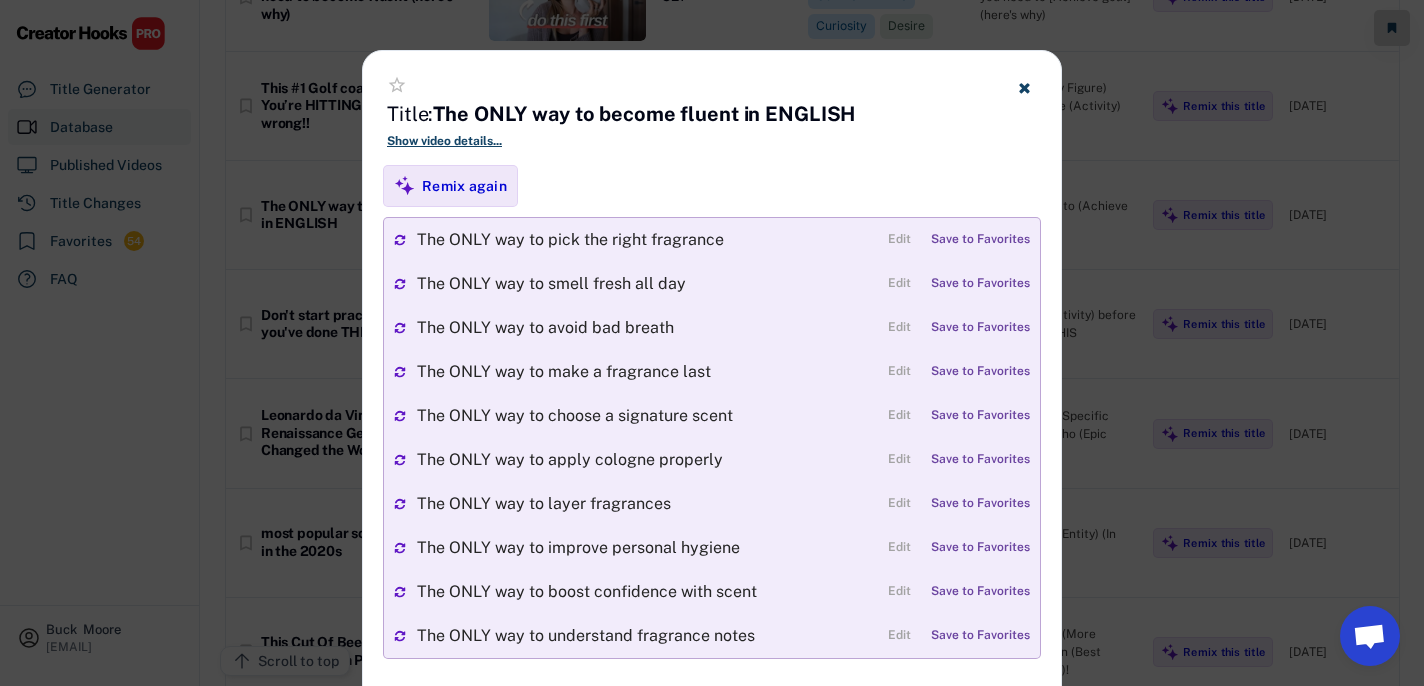 click at bounding box center [1024, 87] 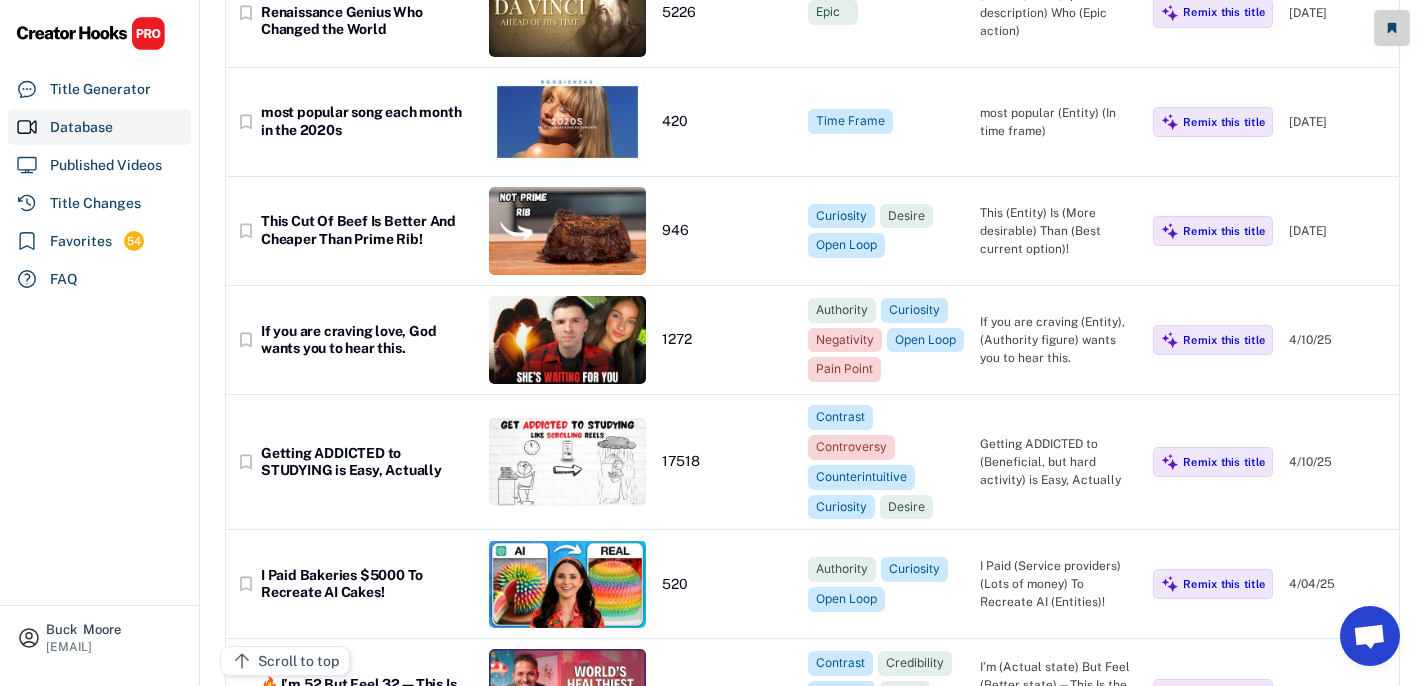 scroll, scrollTop: 2444, scrollLeft: 0, axis: vertical 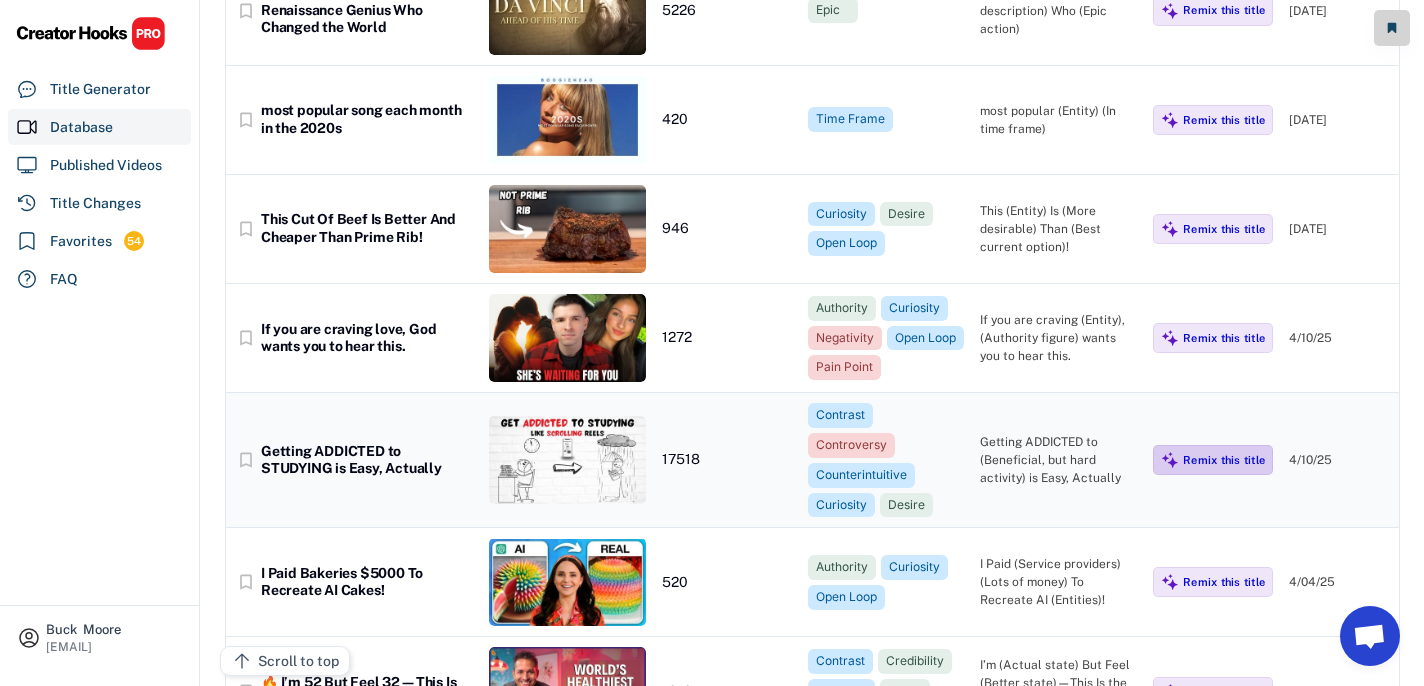 click on "Remix this title" at bounding box center (1224, 460) 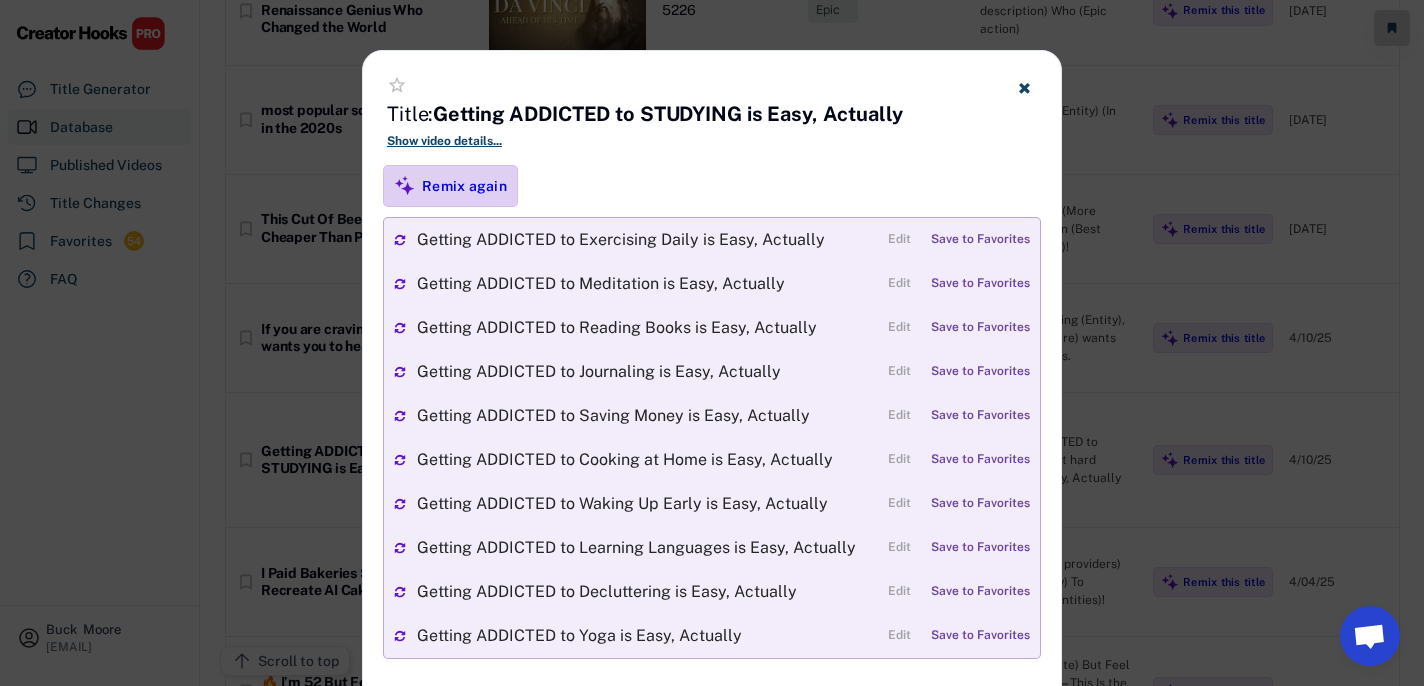 click on "Remix again" at bounding box center [464, 186] 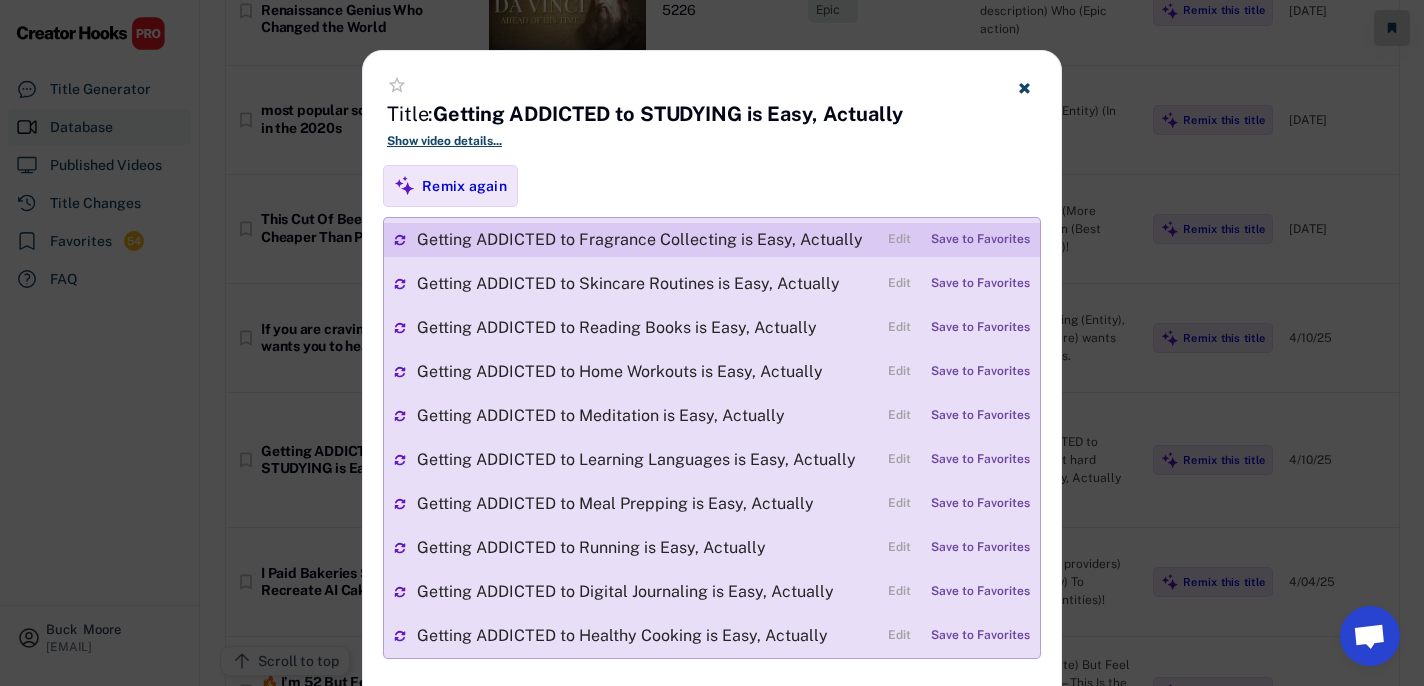 click on "Save to Favorites" at bounding box center (980, 240) 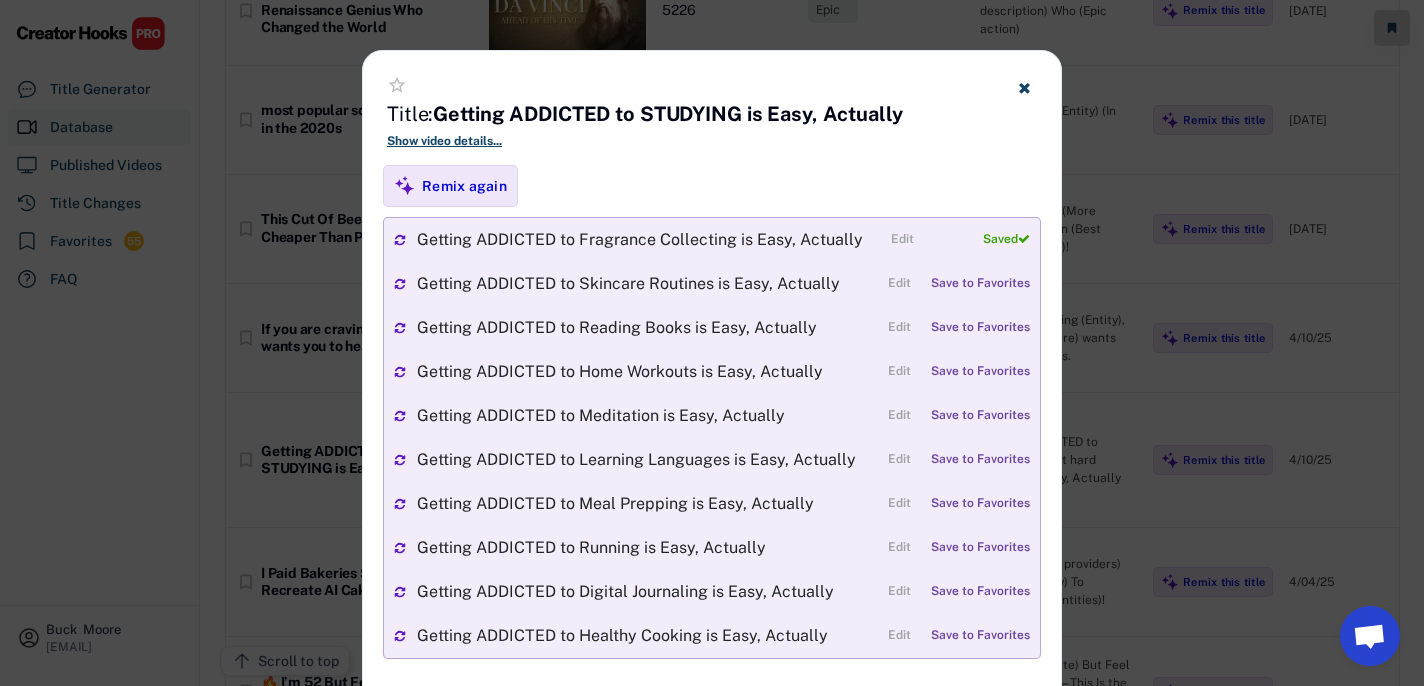 click on "Show video details..." at bounding box center (712, 141) 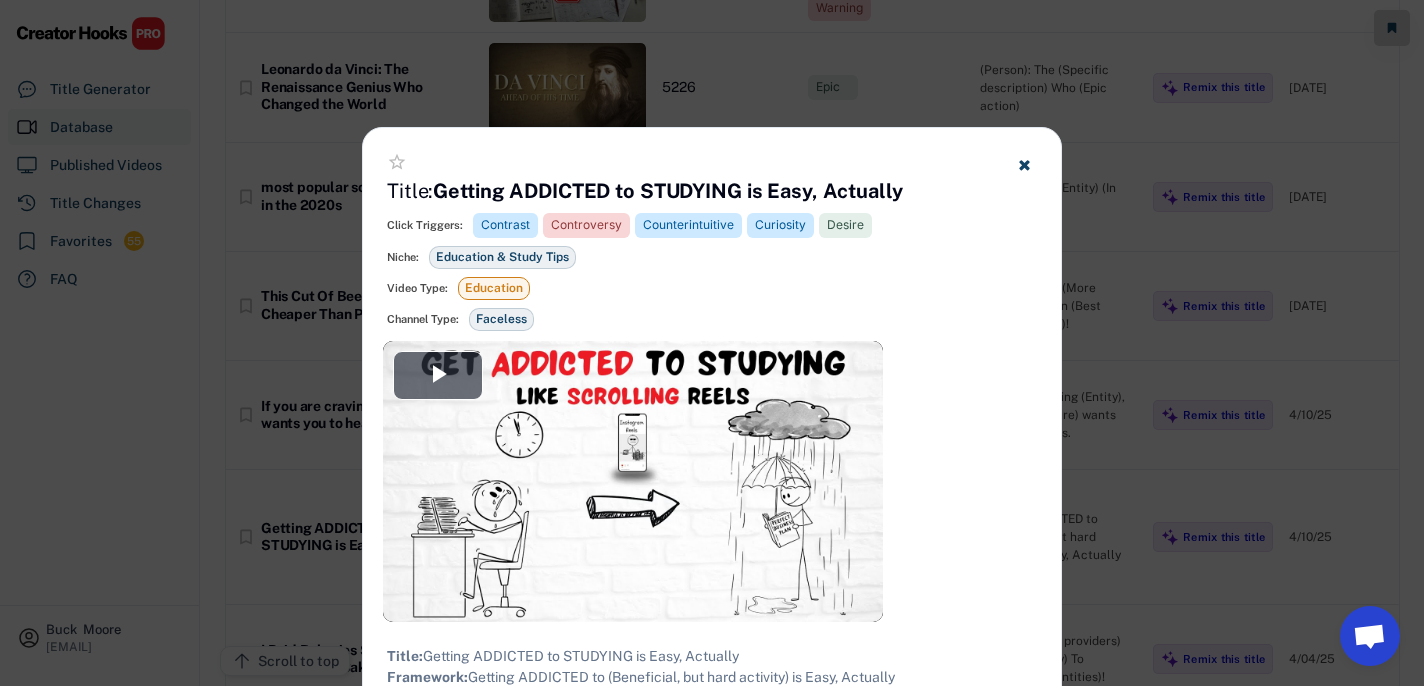 scroll, scrollTop: 2365, scrollLeft: 0, axis: vertical 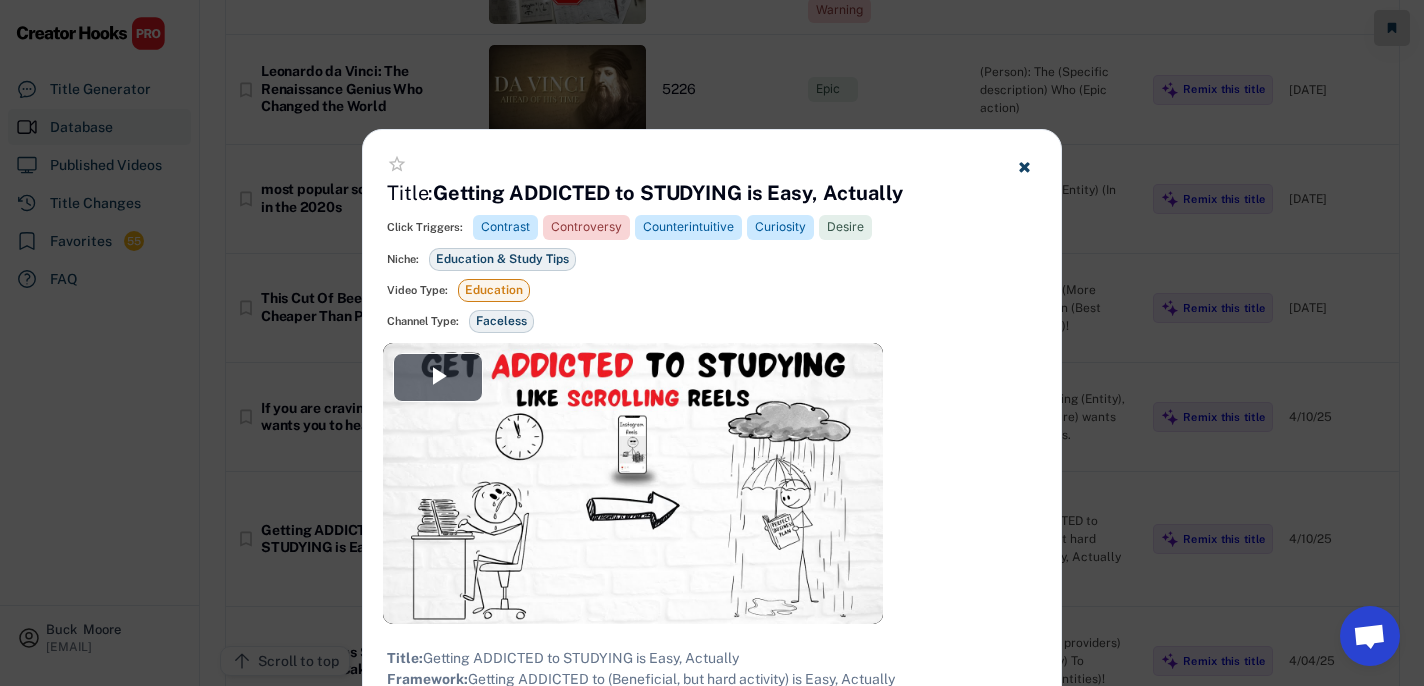 click at bounding box center [1024, 166] 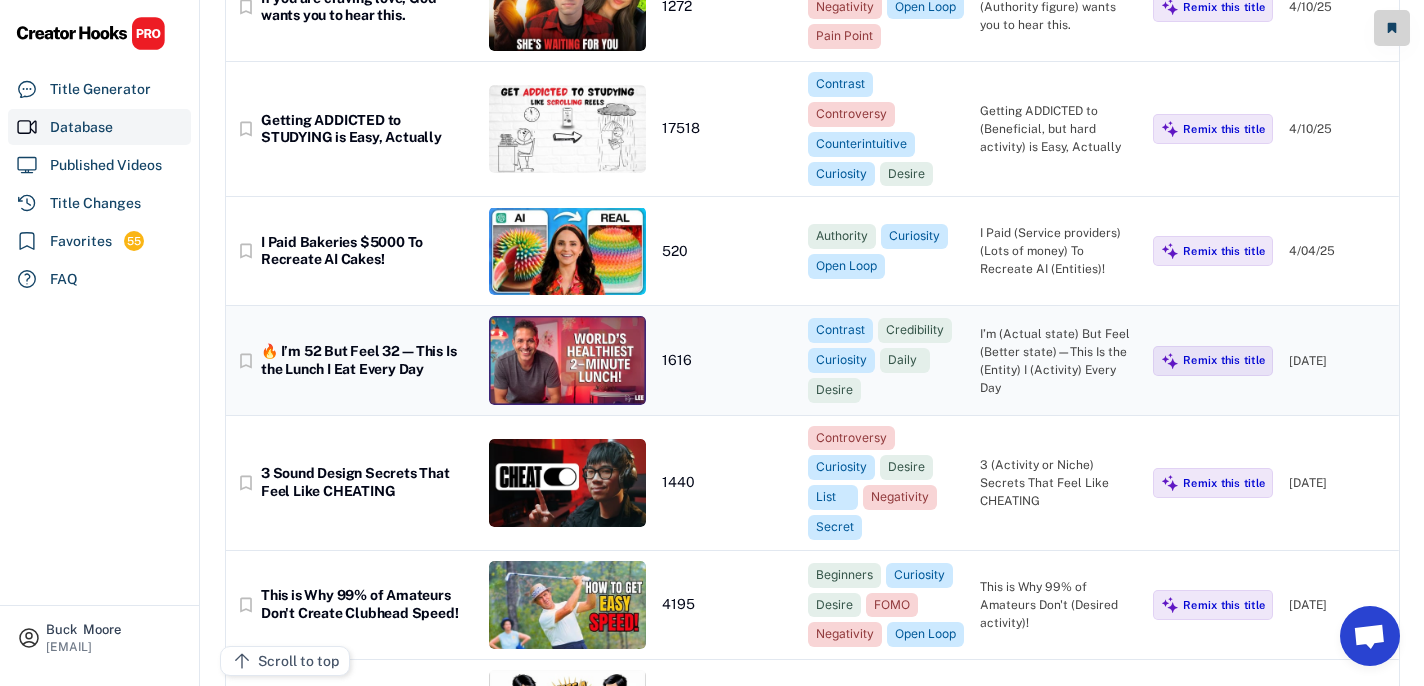 scroll, scrollTop: 2813, scrollLeft: 0, axis: vertical 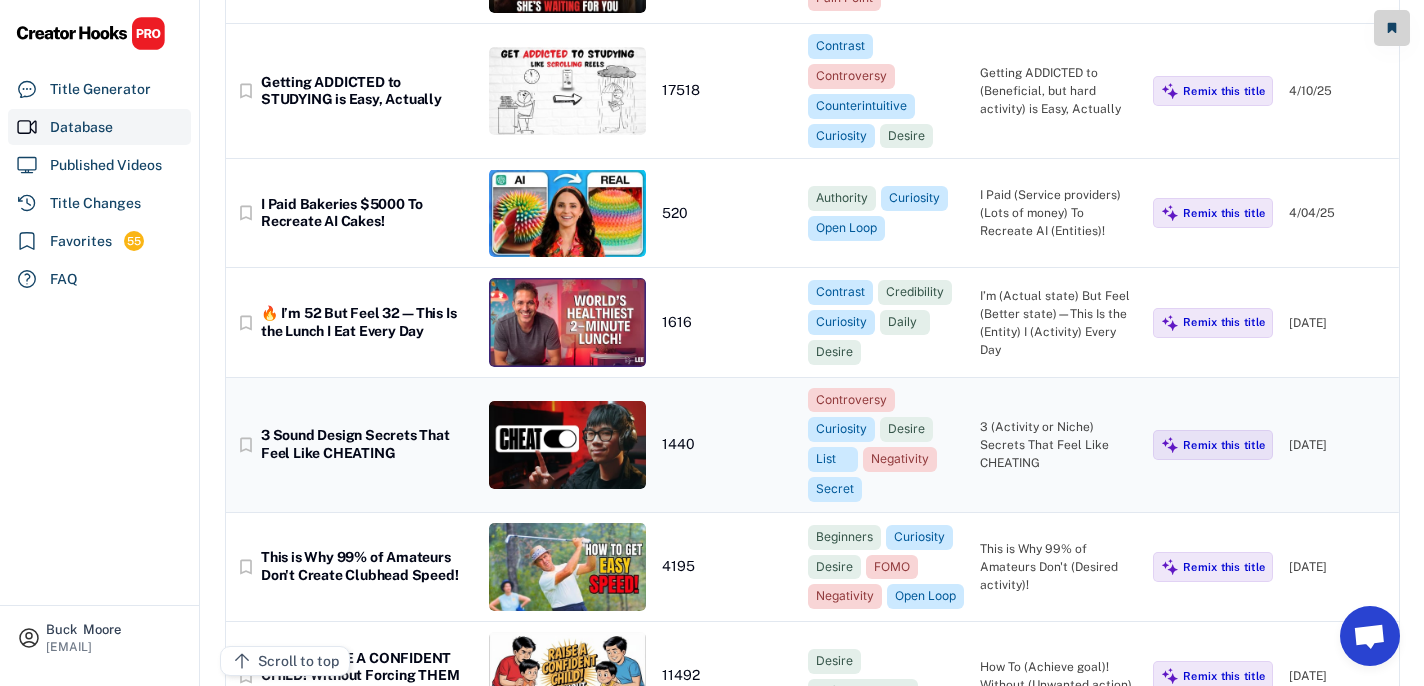 click on "bookmark_border
3 Sound Design Secrets That Feel Like CHEATING 1440 Controversy Curiosity Desire List Negativity Secret 3 (Activity or Niche) Secrets That Feel Like CHEATING Remix this title [DATE]" at bounding box center [812, 445] 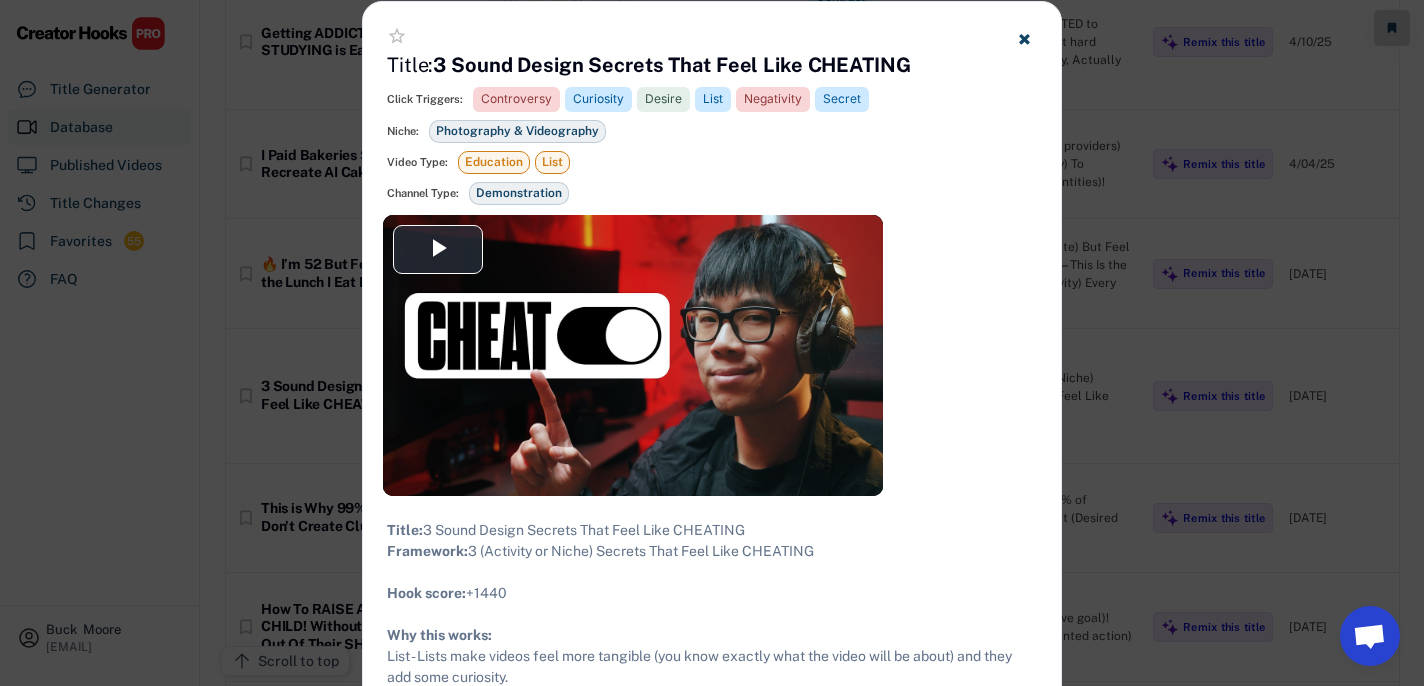 scroll, scrollTop: 2688, scrollLeft: 0, axis: vertical 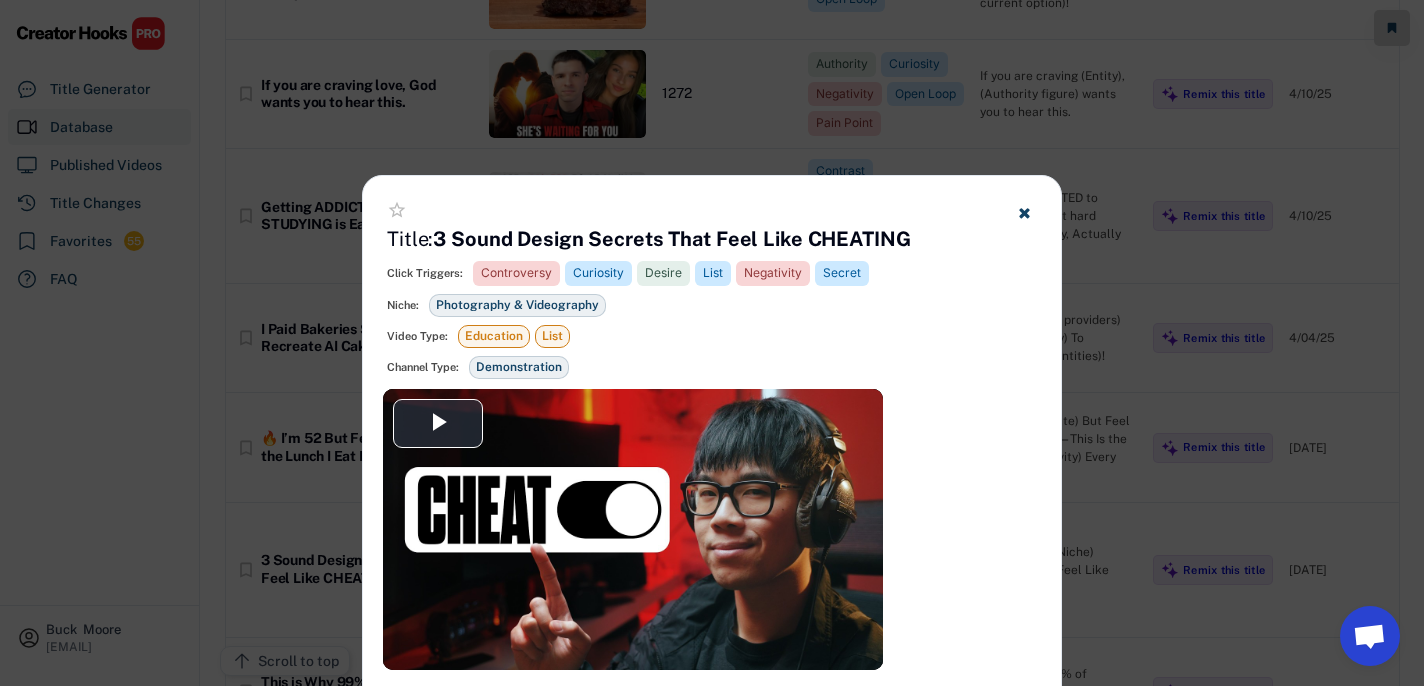 click on "star_border
Title:  3 Sound Design Secrets That Feel Like CHEATING Show video details... Click Triggers: Controversy Curiosity Desire List Negativity Secret Niche: Photography & Videography History Video Type: Education List Channel Type: Demonstration" at bounding box center (712, 282) 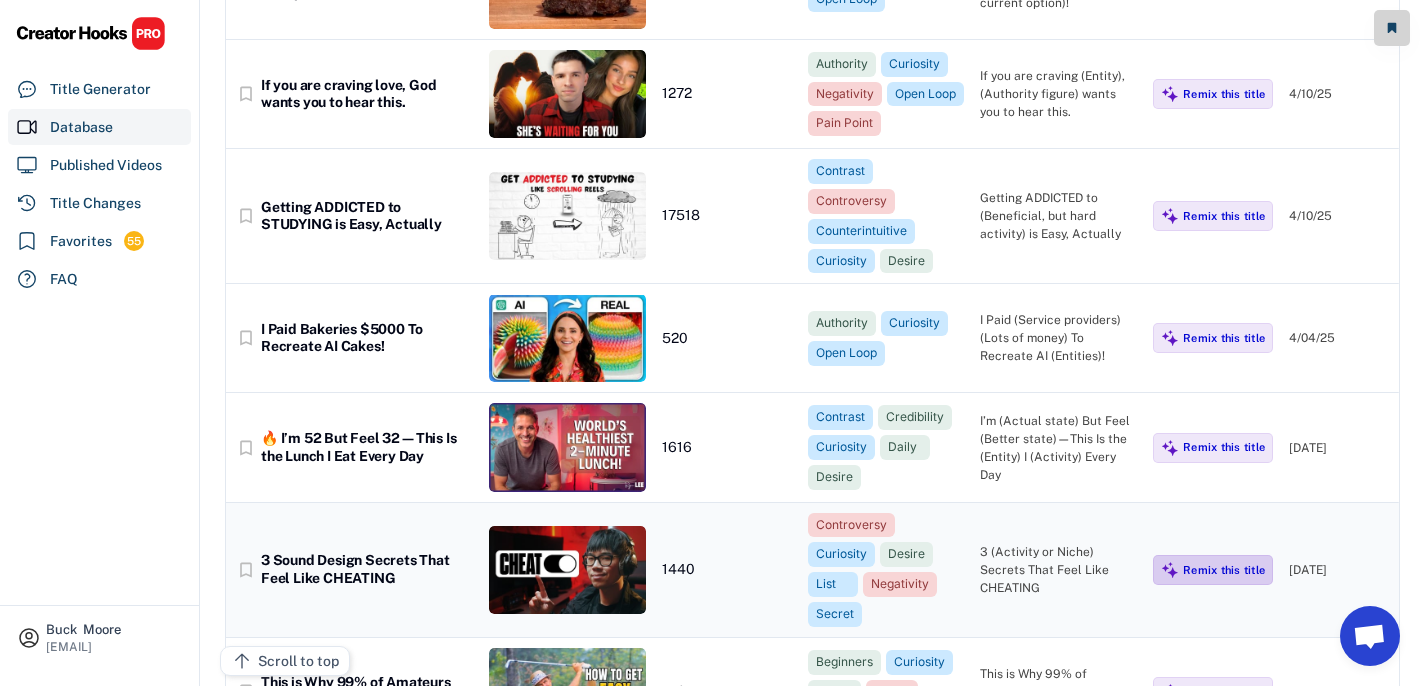 click on "Remix this title" at bounding box center [1224, 570] 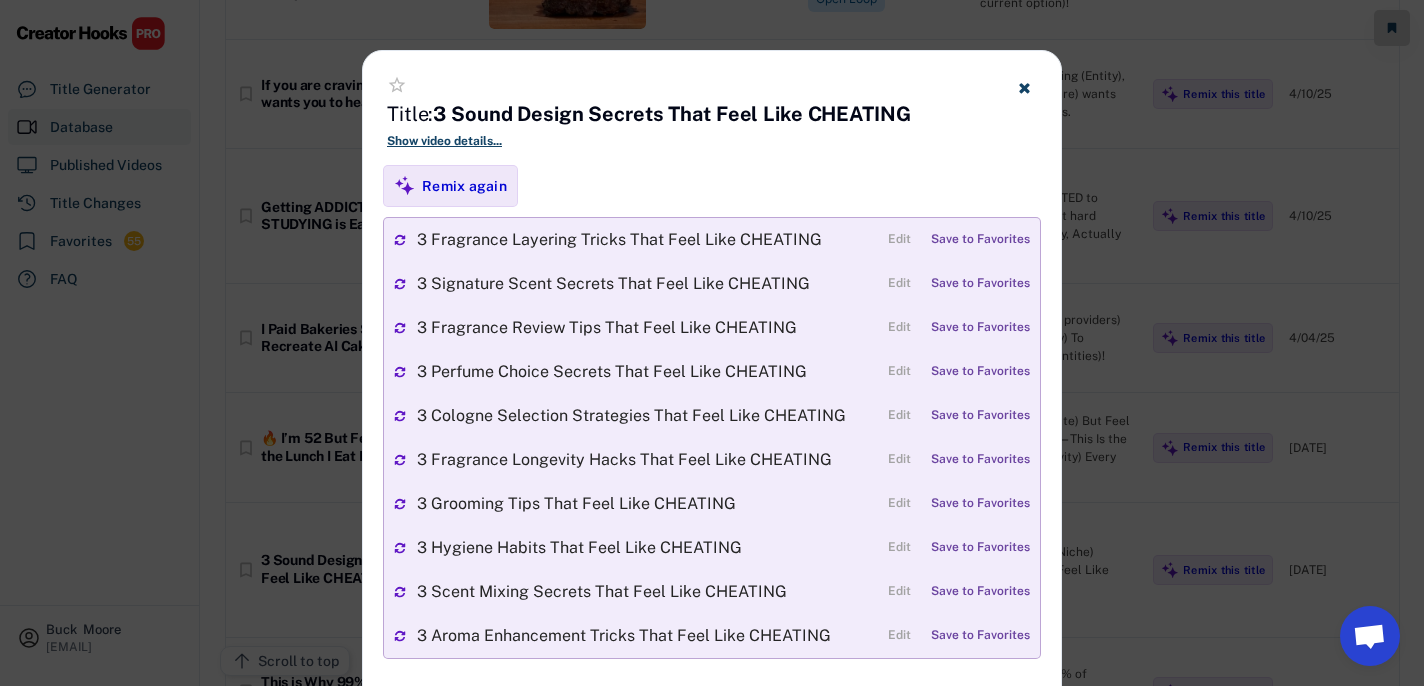 click on "Remix again" at bounding box center [464, 186] 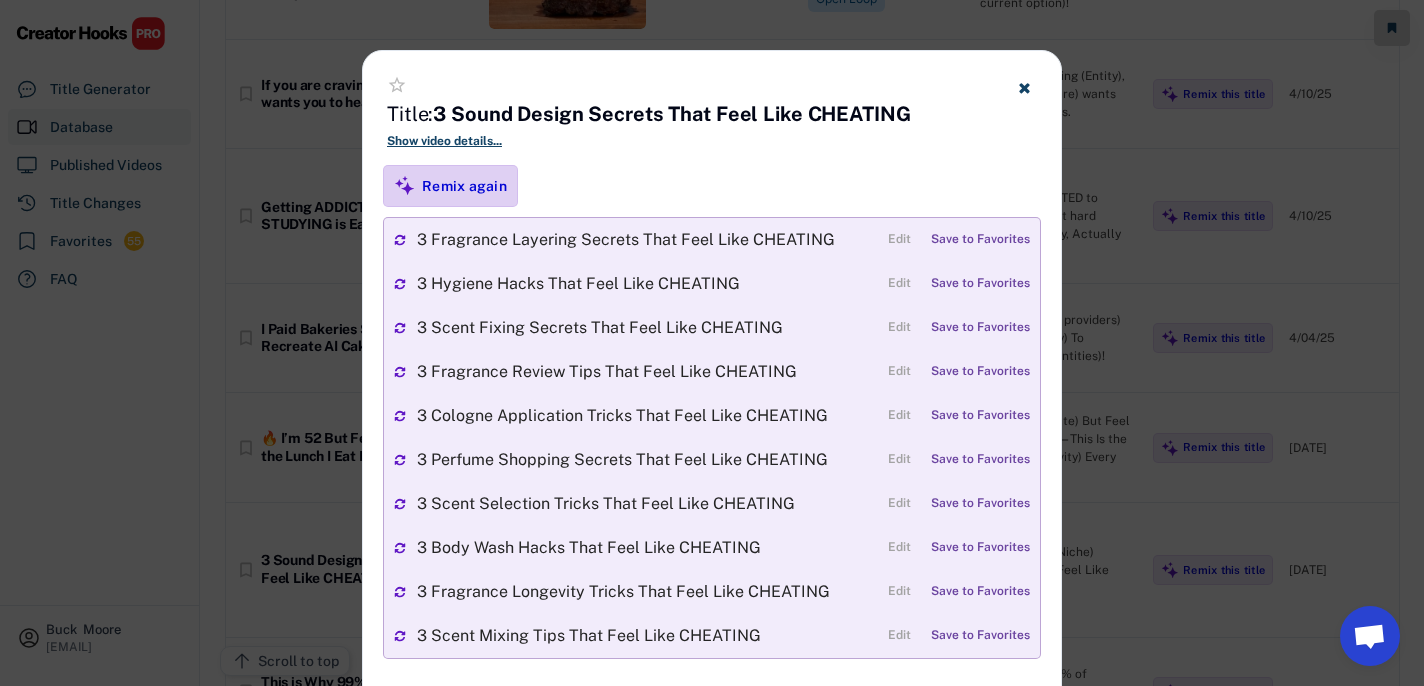 click on "Remix again" at bounding box center (450, 186) 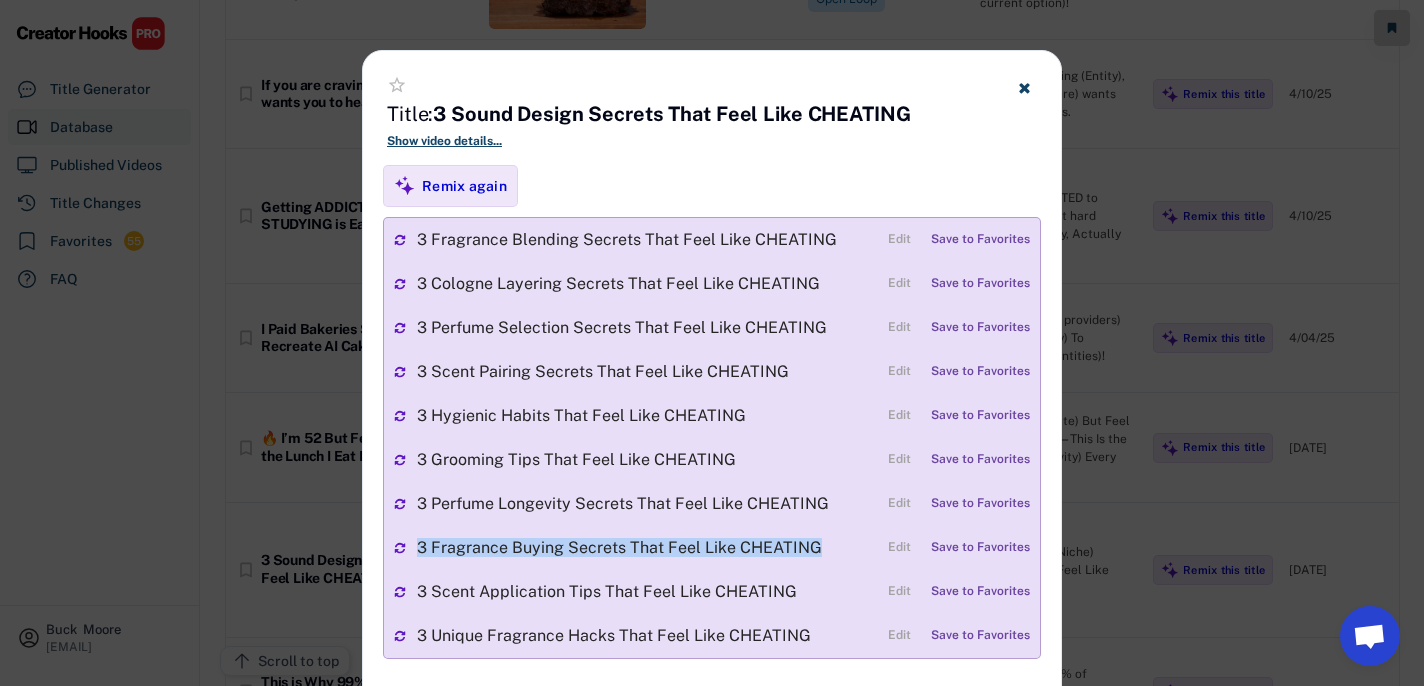 drag, startPoint x: 417, startPoint y: 543, endPoint x: 699, endPoint y: 561, distance: 282.57388 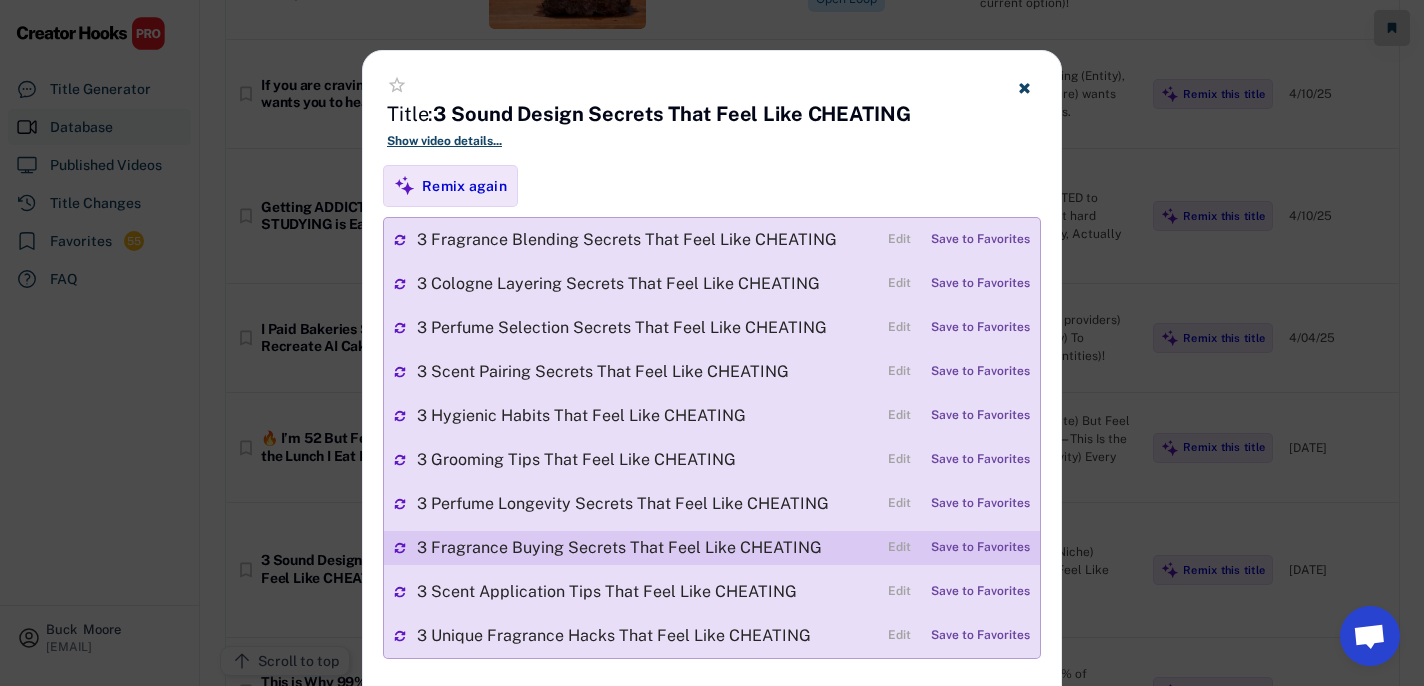 click on "Save to Favorites" at bounding box center [980, 548] 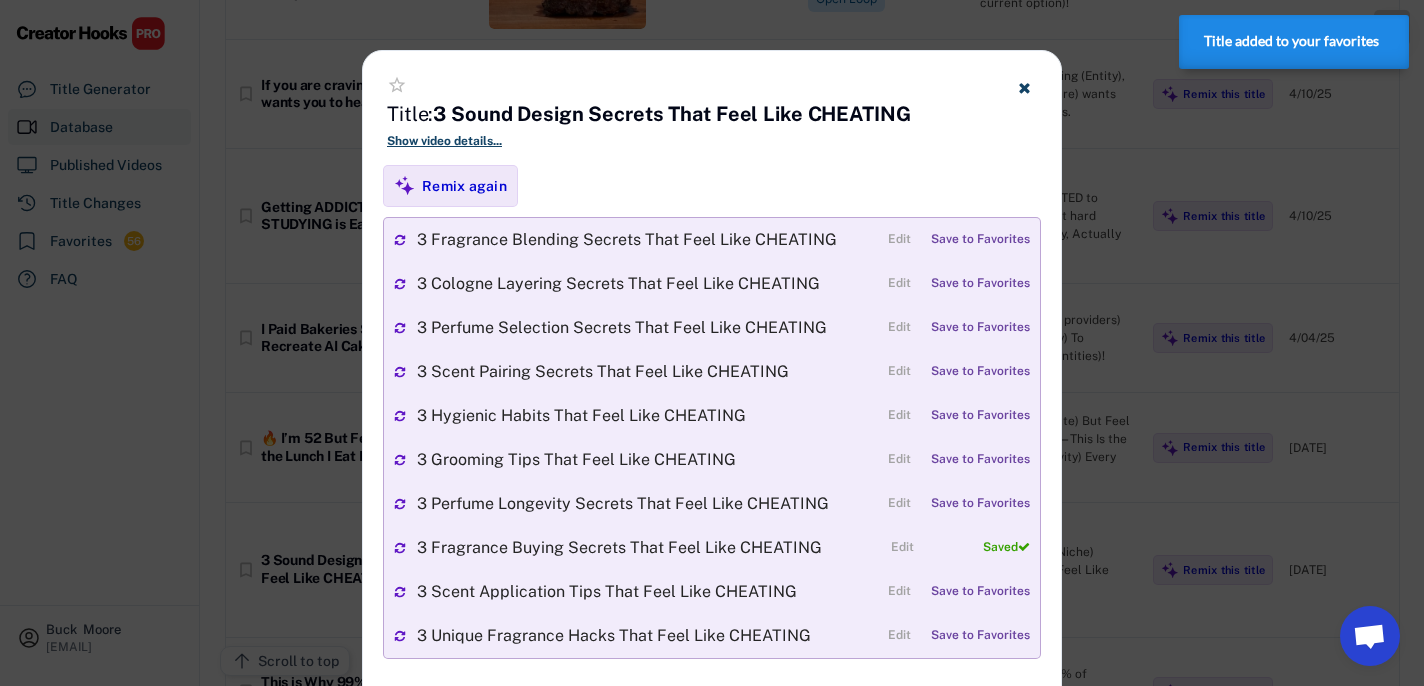 click at bounding box center [1024, 87] 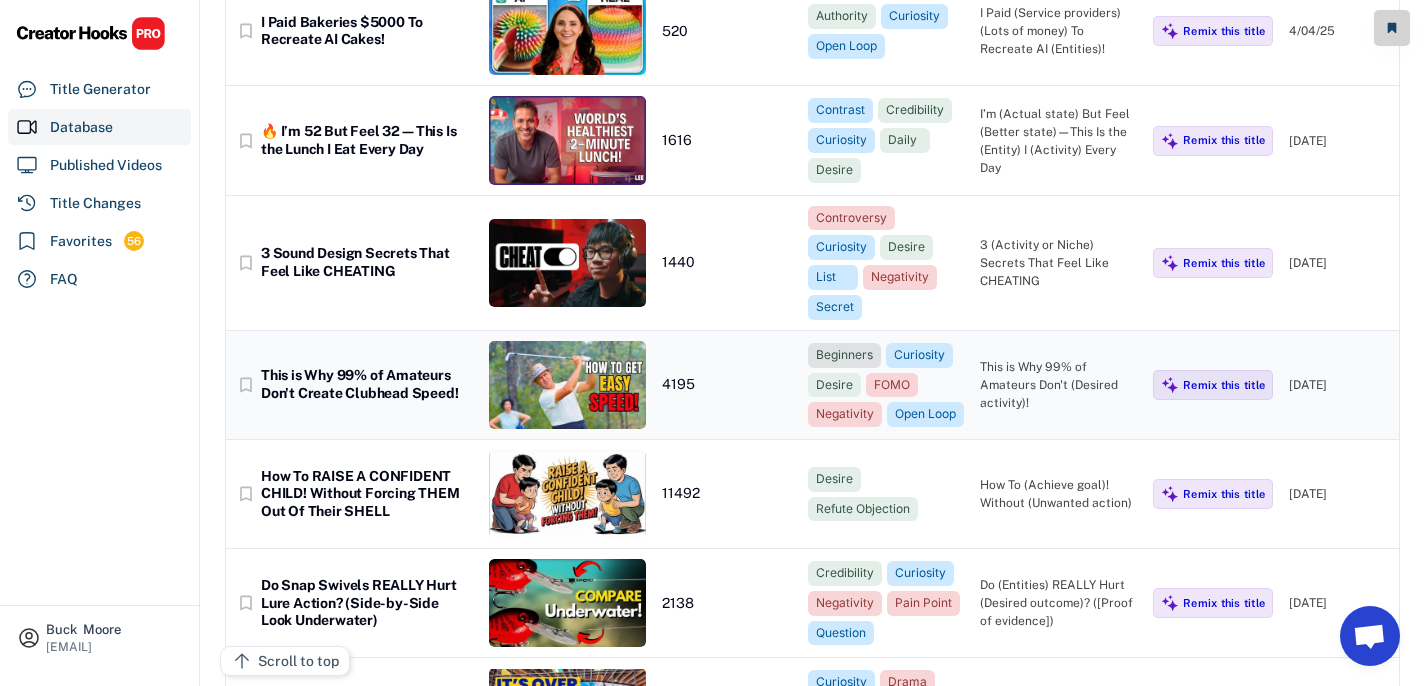 scroll, scrollTop: 2998, scrollLeft: 0, axis: vertical 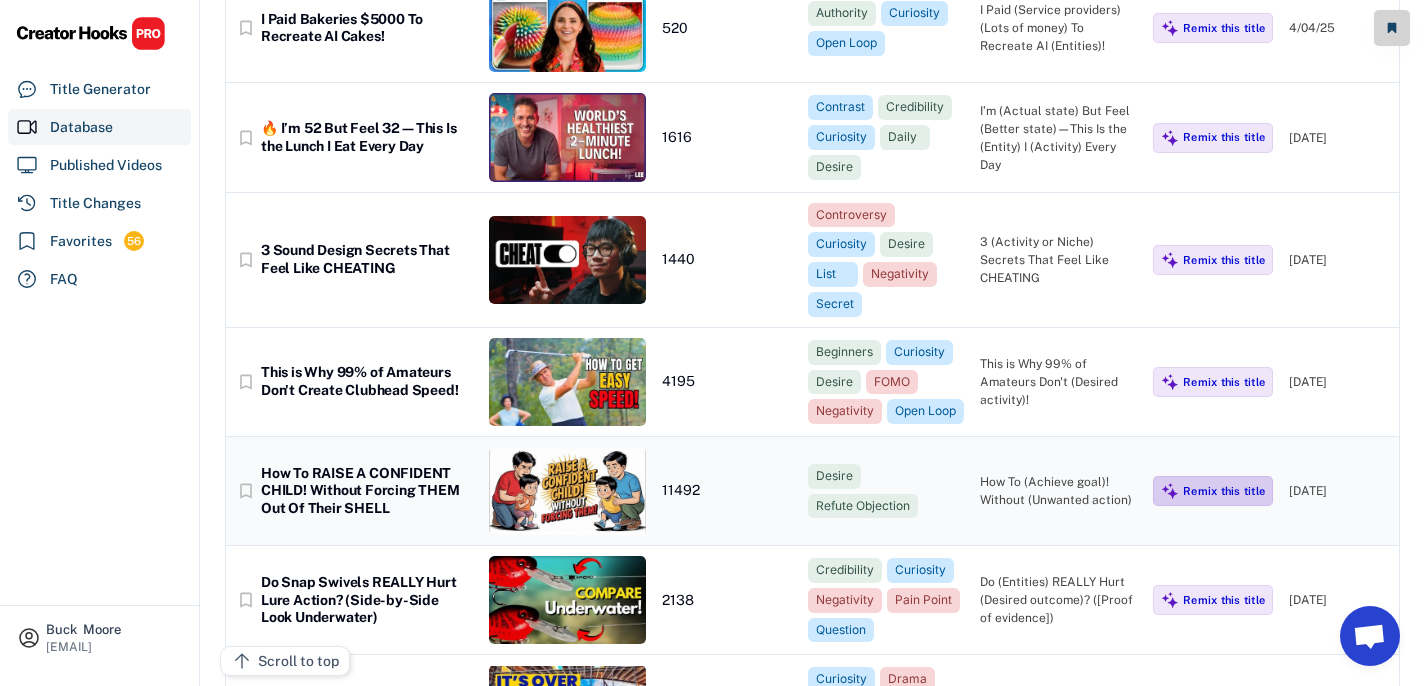 click on "Remix this title" at bounding box center [1224, 491] 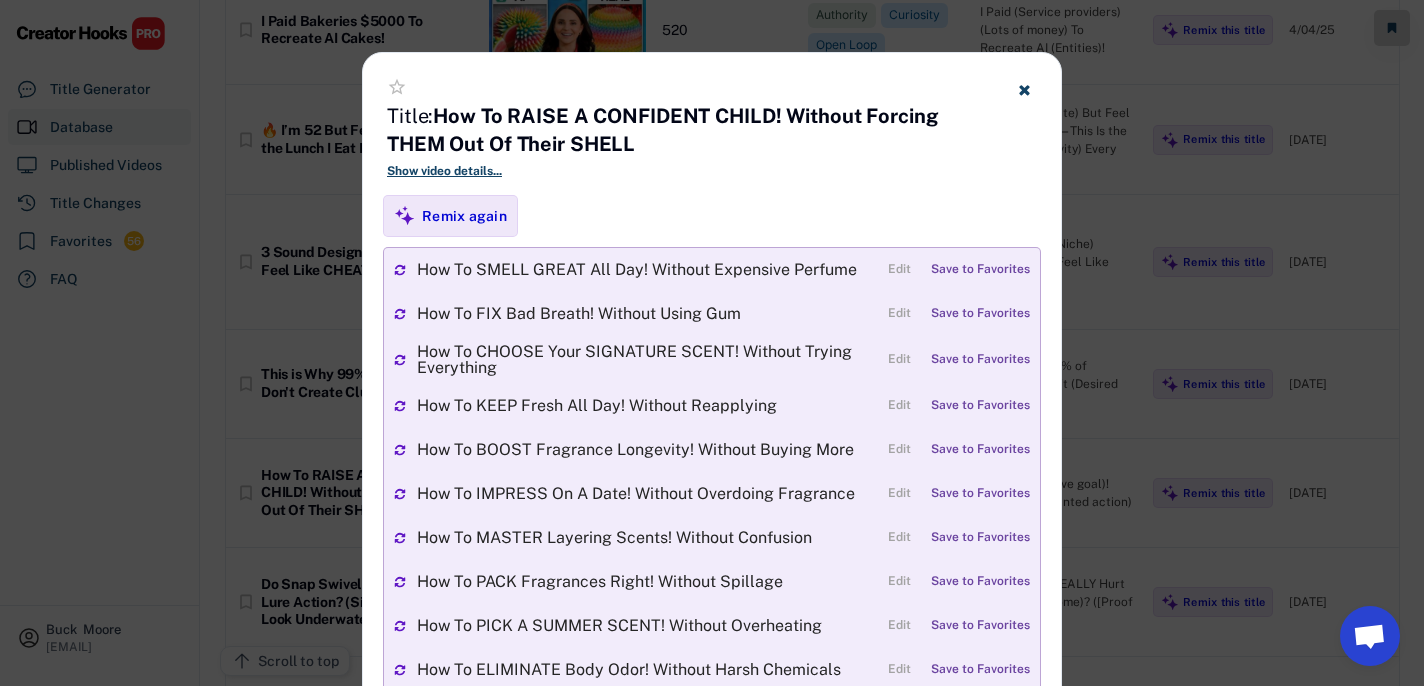 scroll, scrollTop: 2966, scrollLeft: 0, axis: vertical 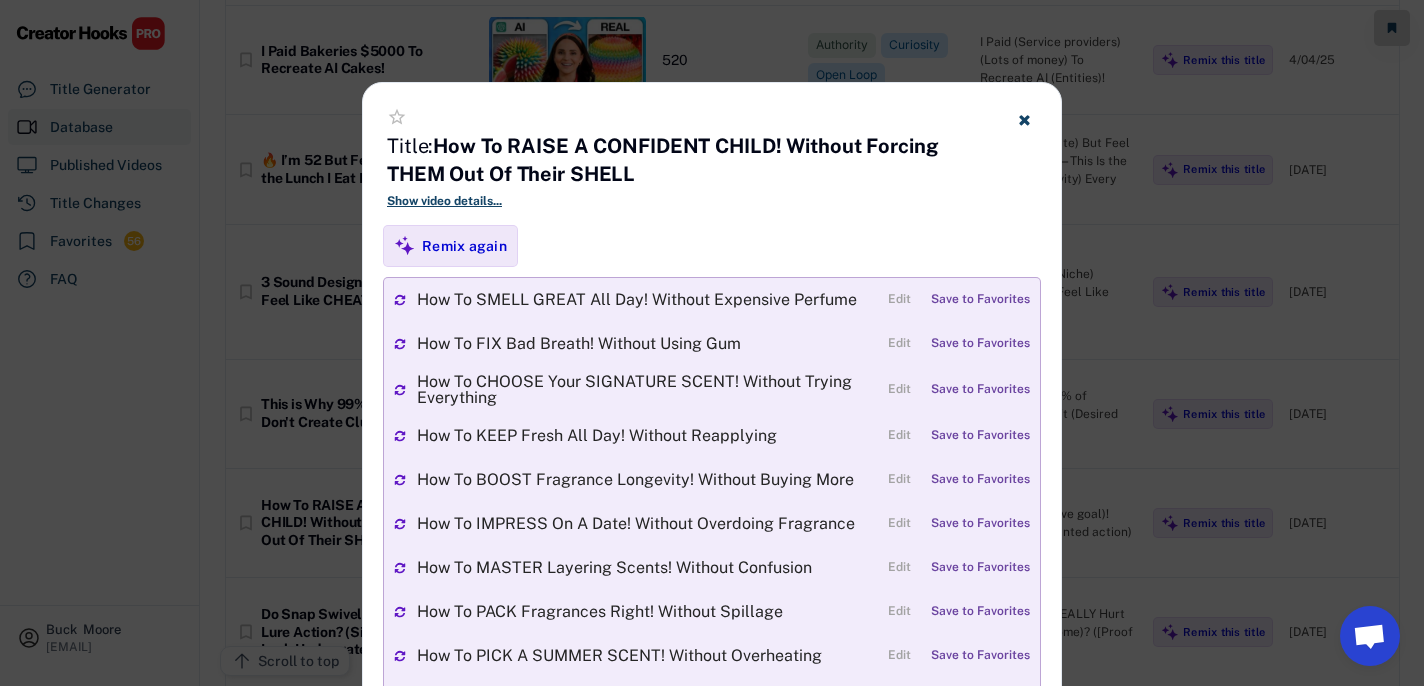 click at bounding box center [1024, 120] 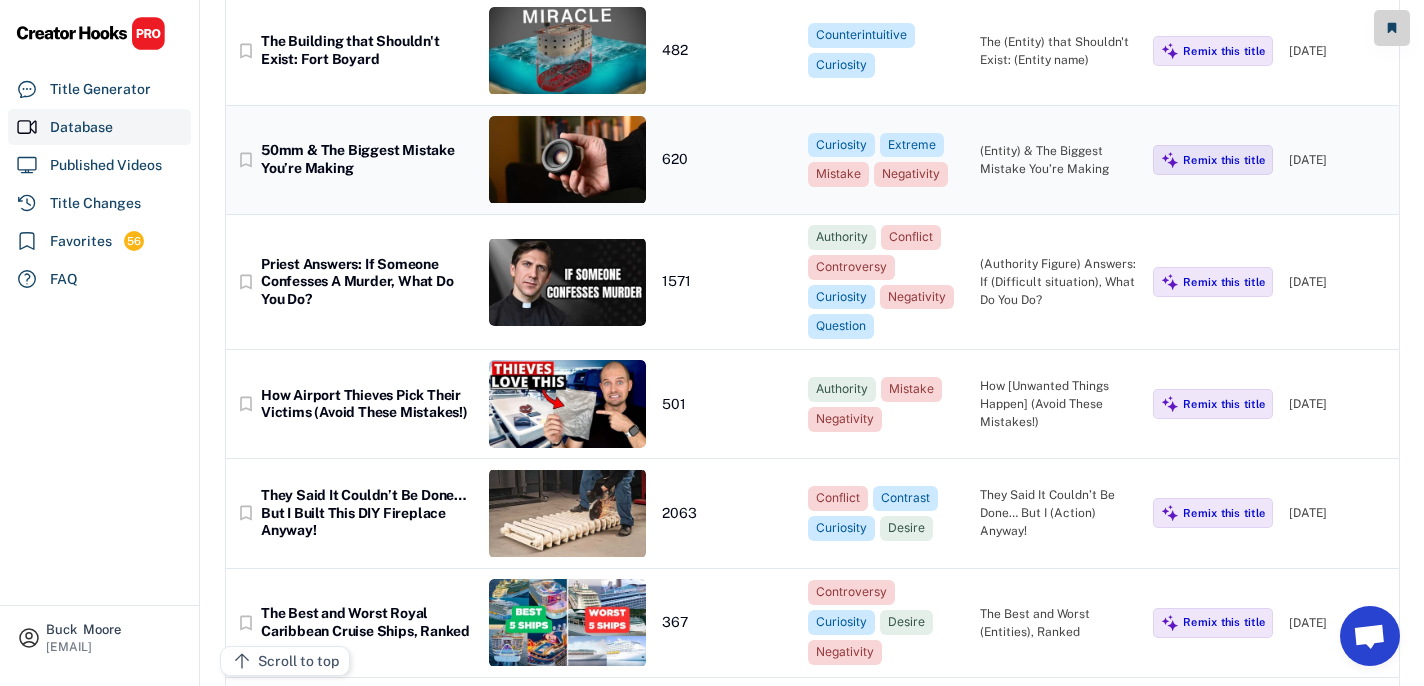 scroll, scrollTop: 6528, scrollLeft: 0, axis: vertical 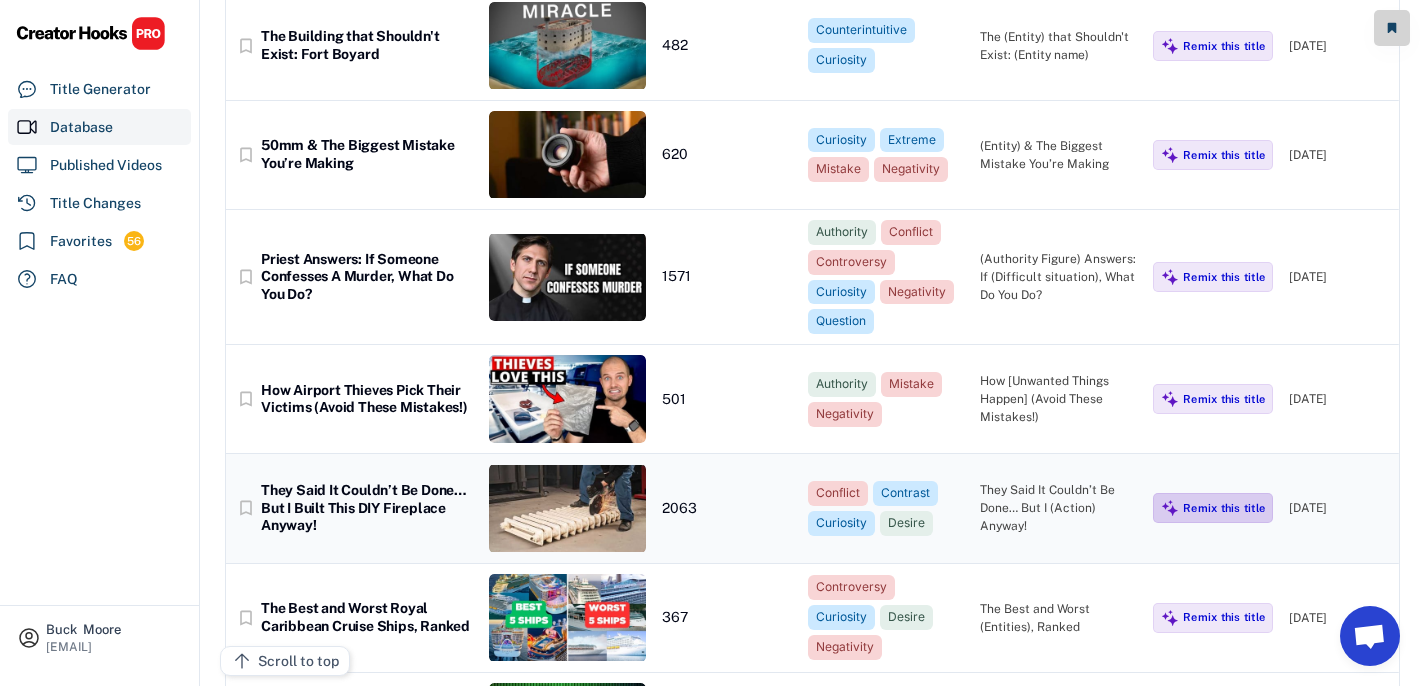 click on "Remix this title" at bounding box center [1224, 508] 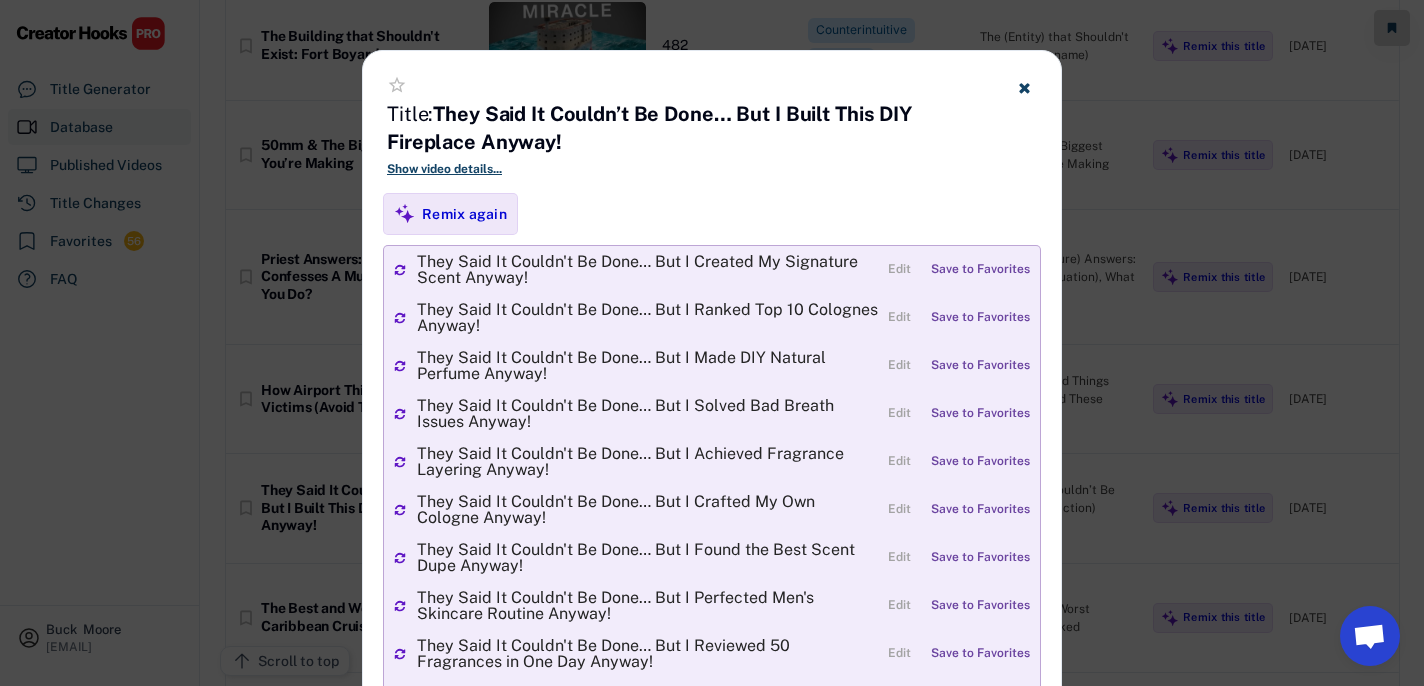 click at bounding box center [1024, 88] 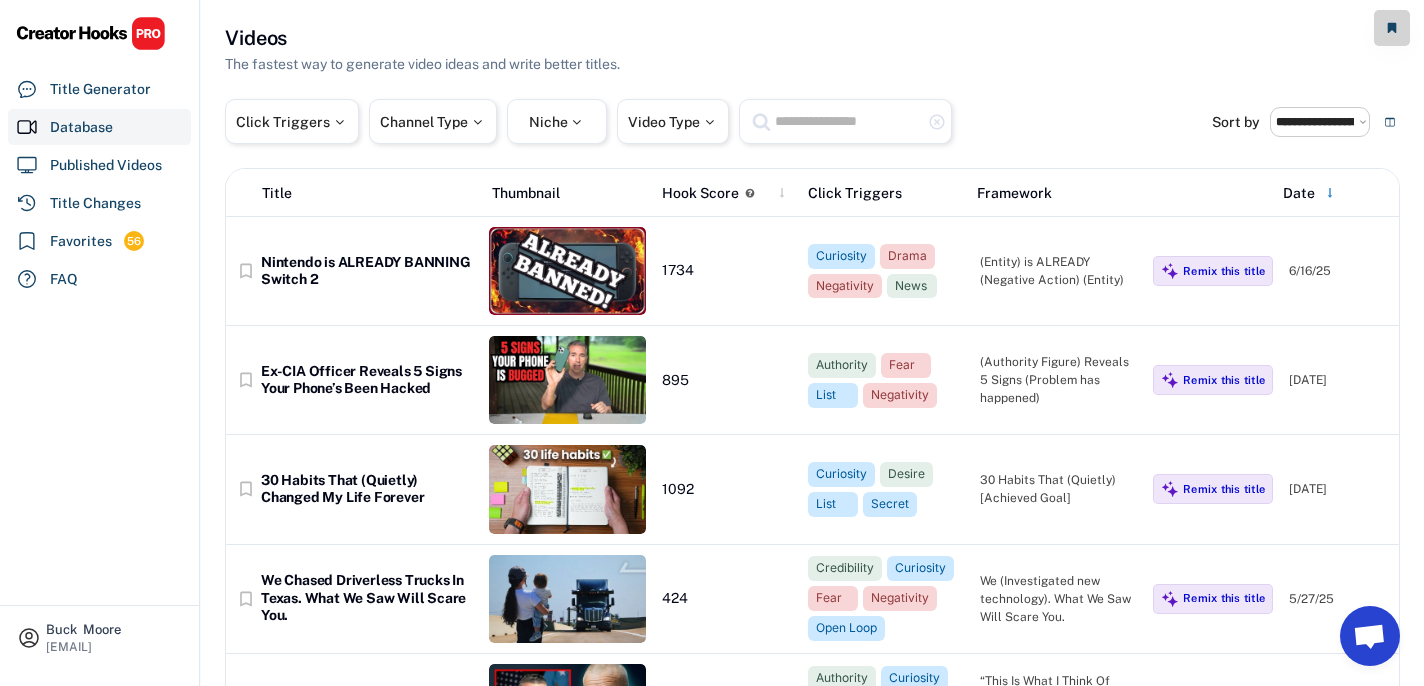scroll, scrollTop: 0, scrollLeft: 0, axis: both 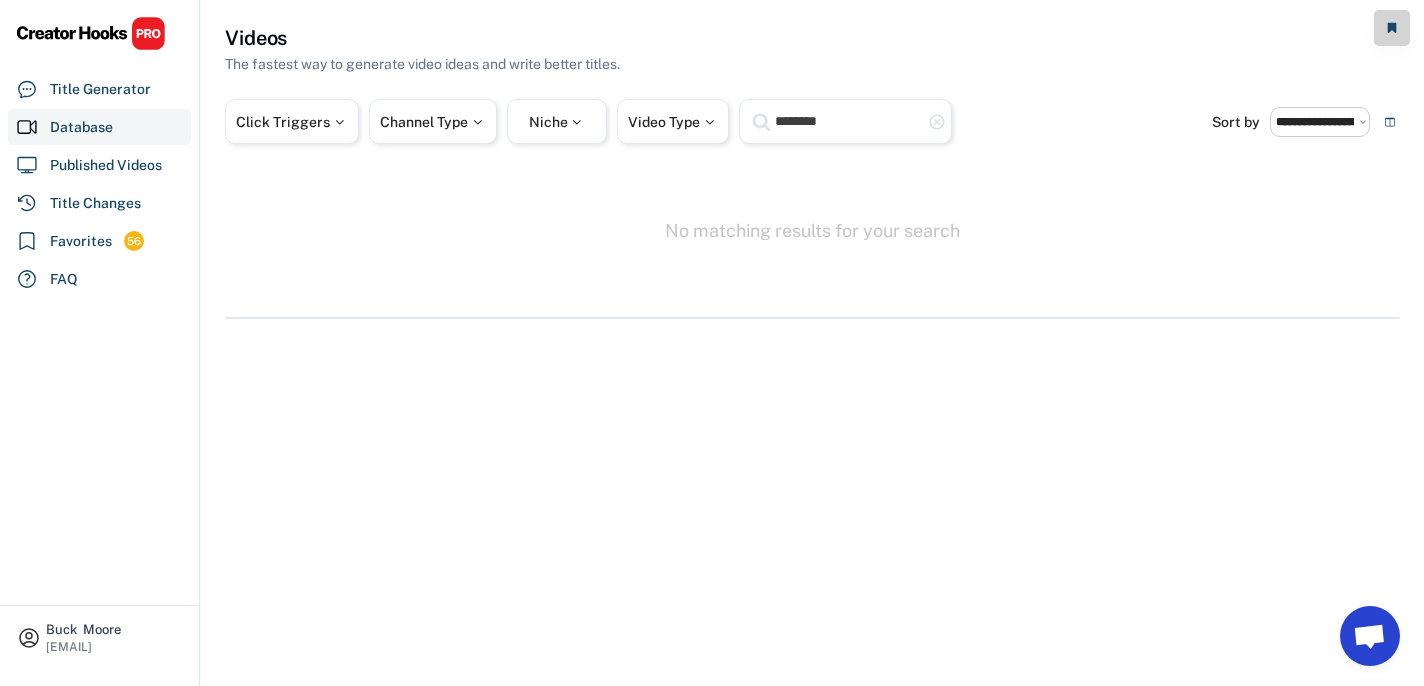 drag, startPoint x: 851, startPoint y: 122, endPoint x: 719, endPoint y: 121, distance: 132.00378 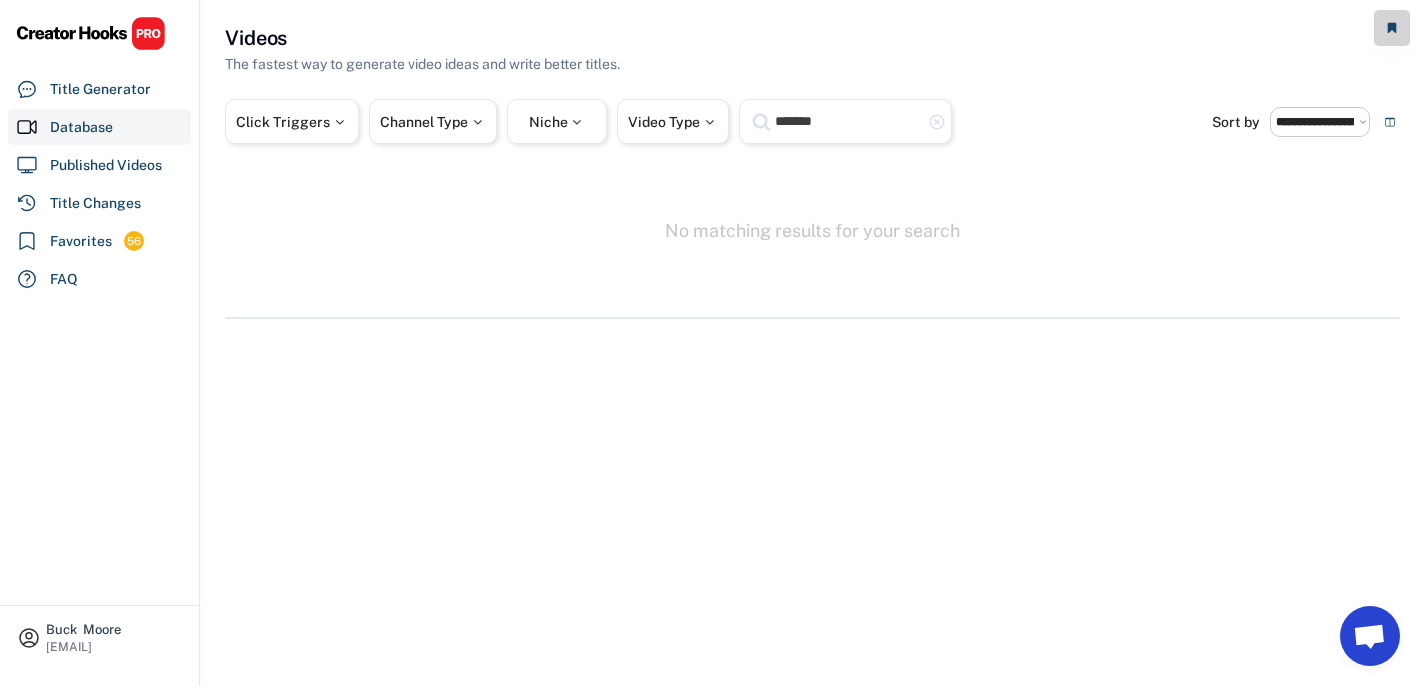 click on "*******" at bounding box center (848, 121) 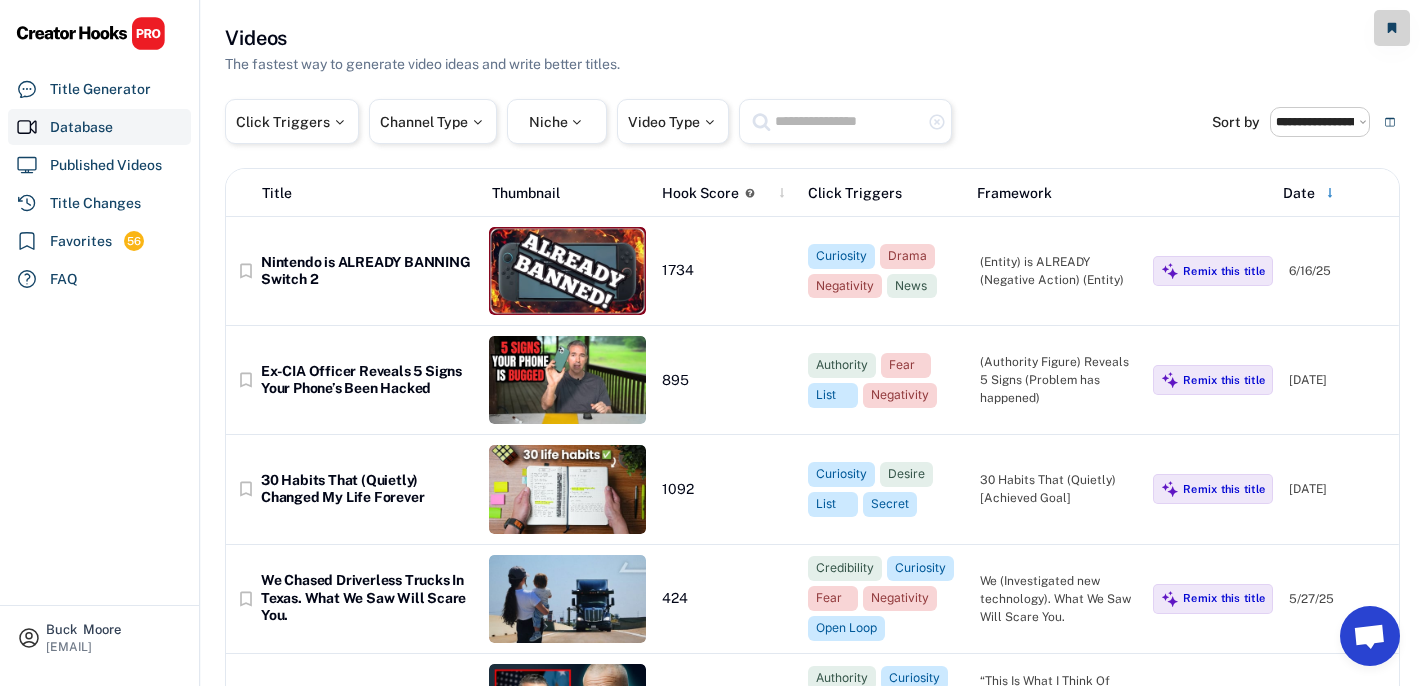 paste on "**********" 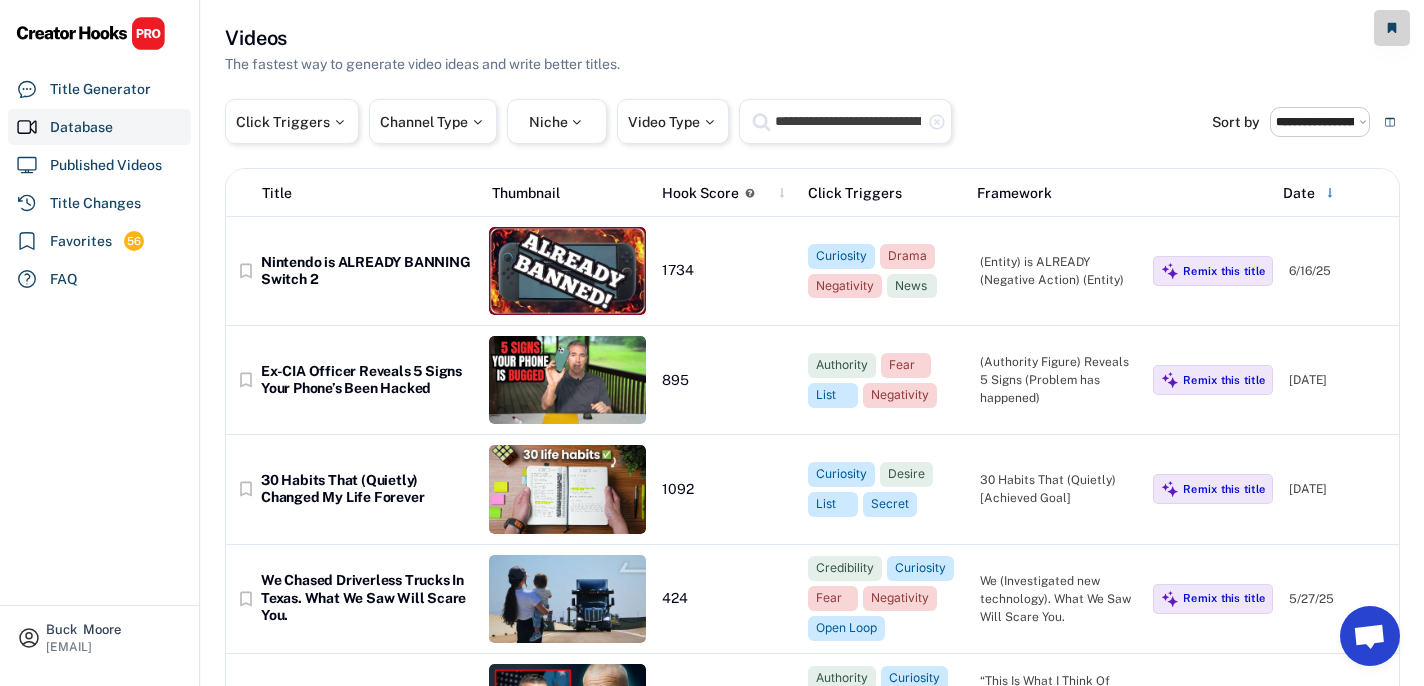 type on "**********" 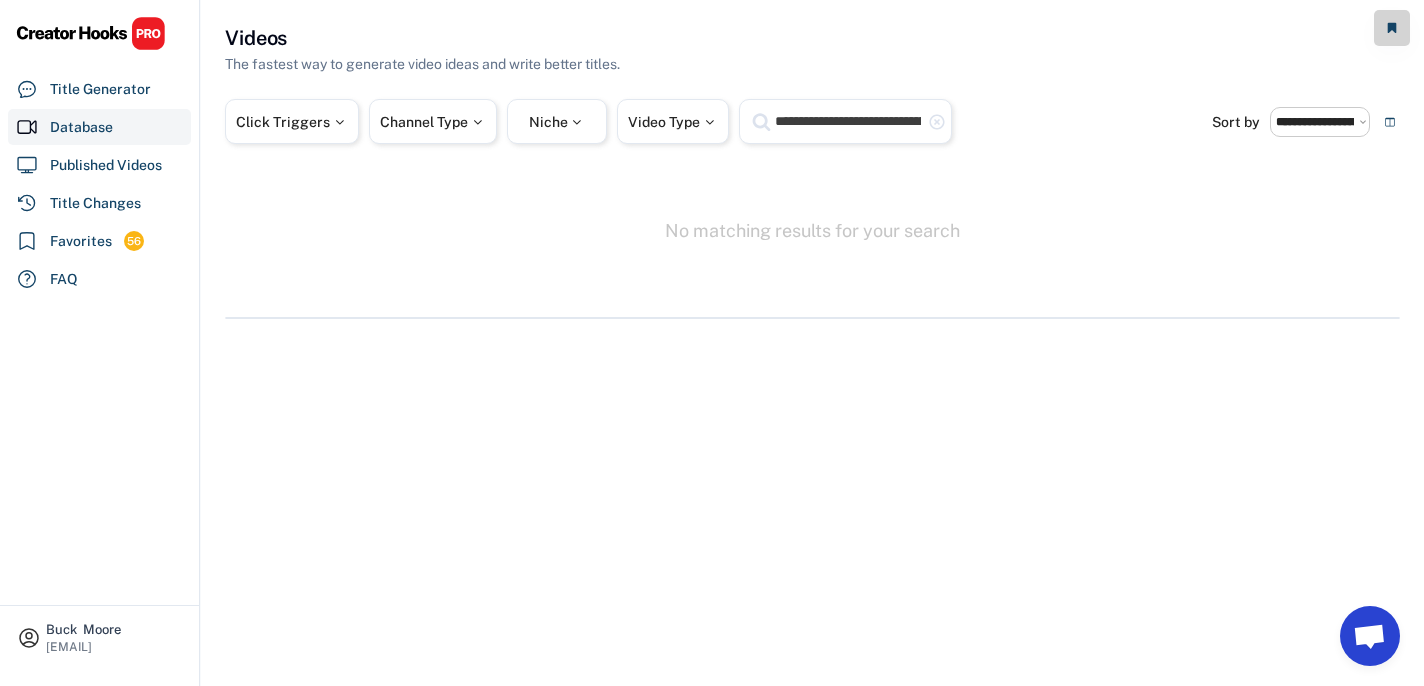 click on "highlight_remove" at bounding box center (937, 122) 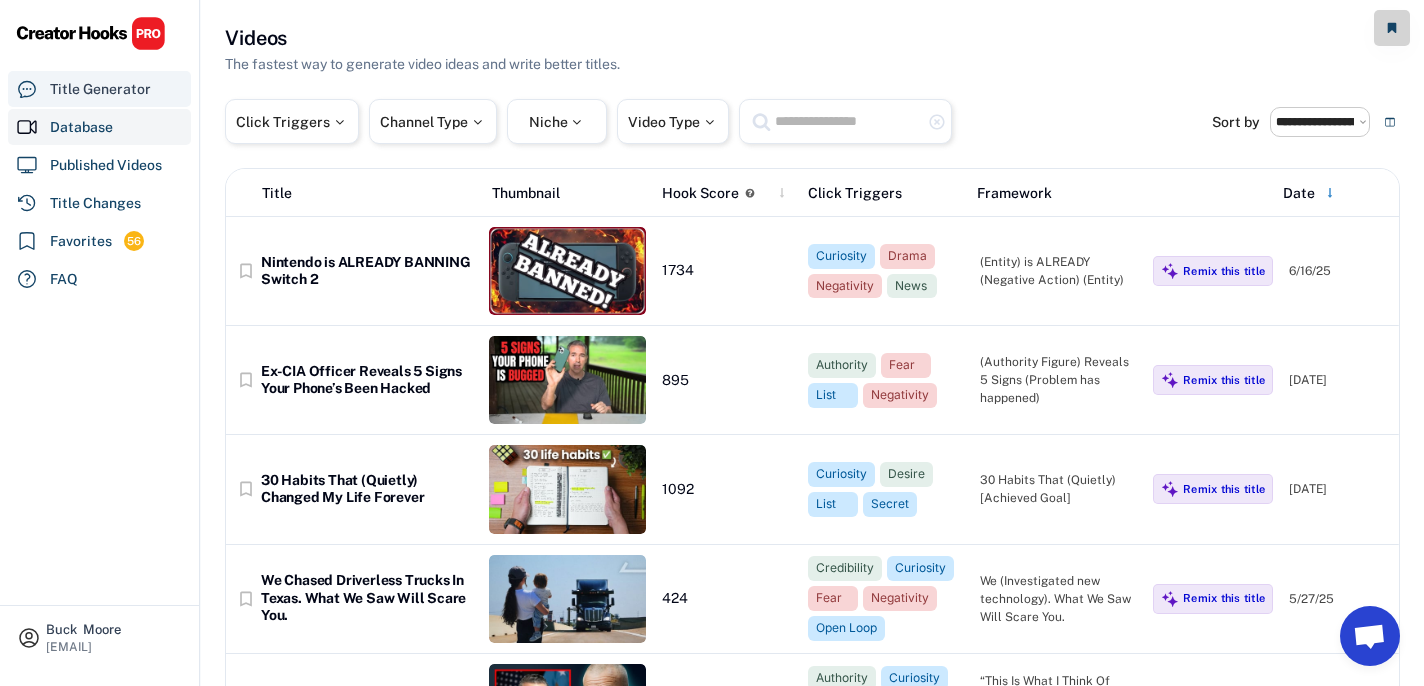 click on "Title Generator" at bounding box center (100, 89) 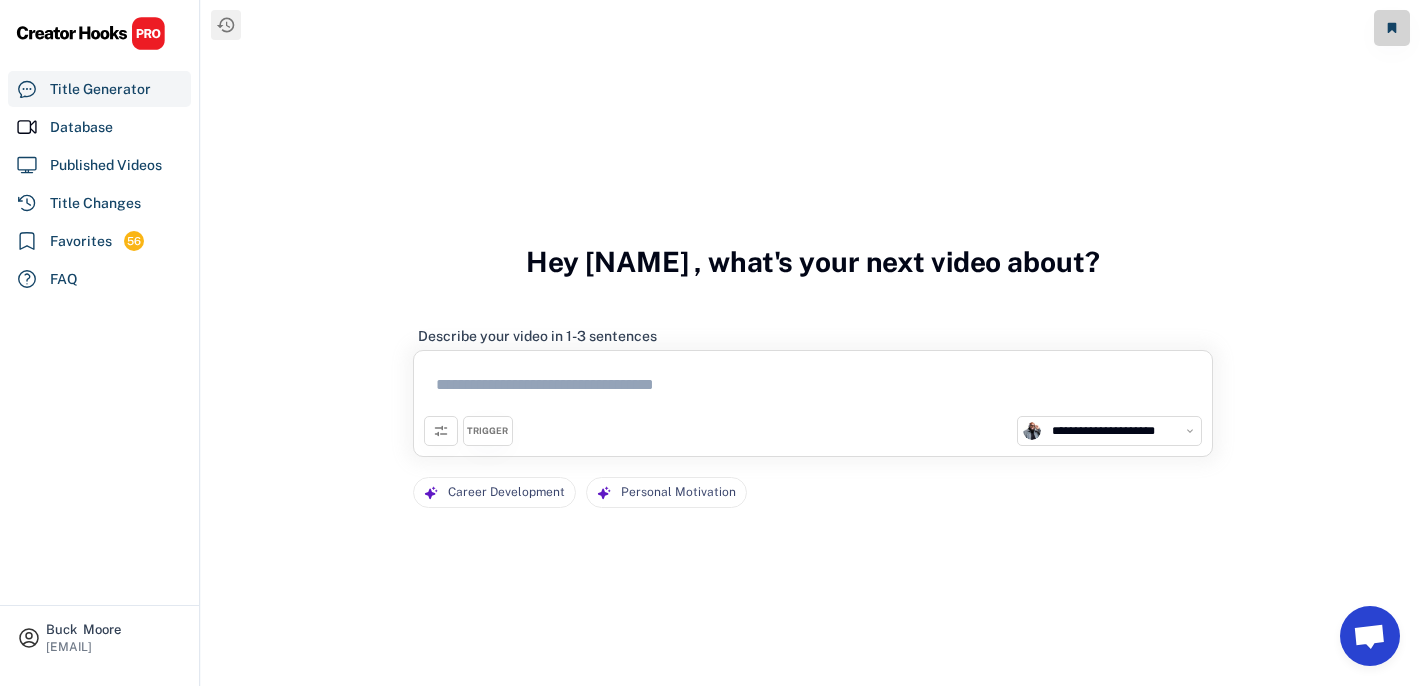 click at bounding box center [813, 388] 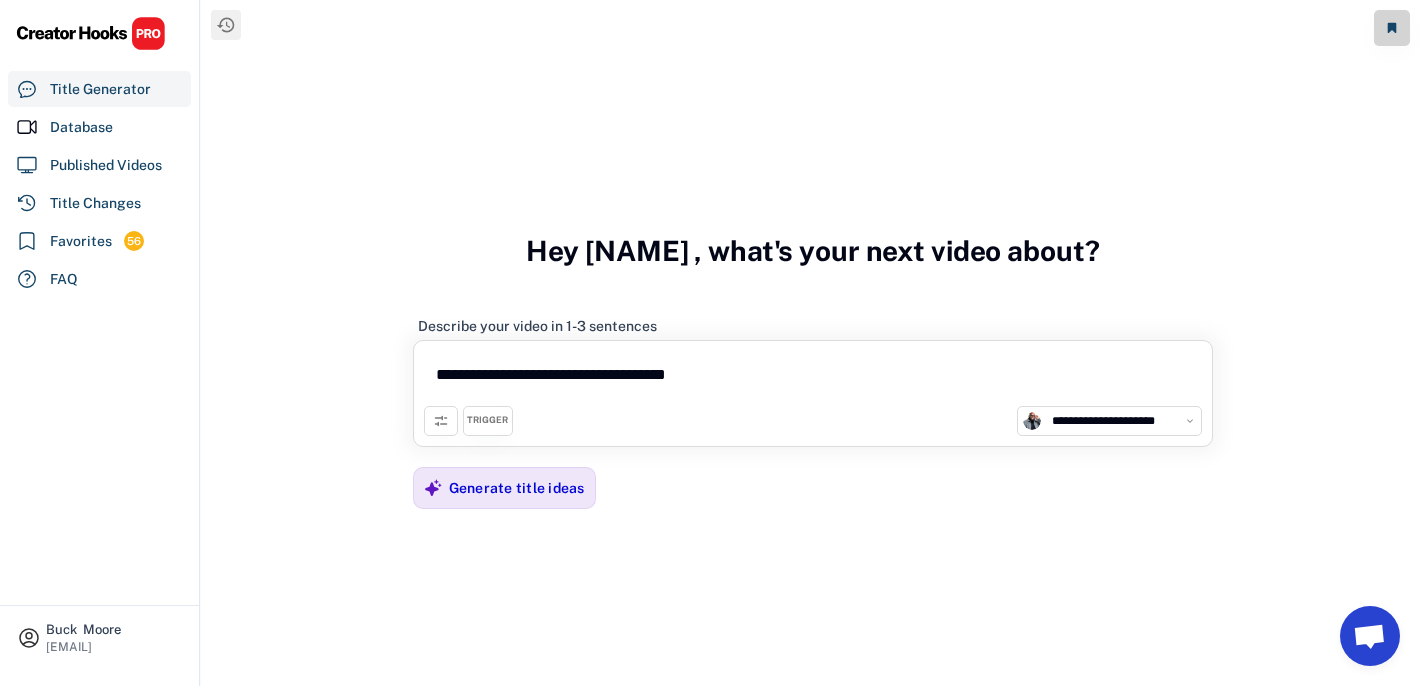 type on "**********" 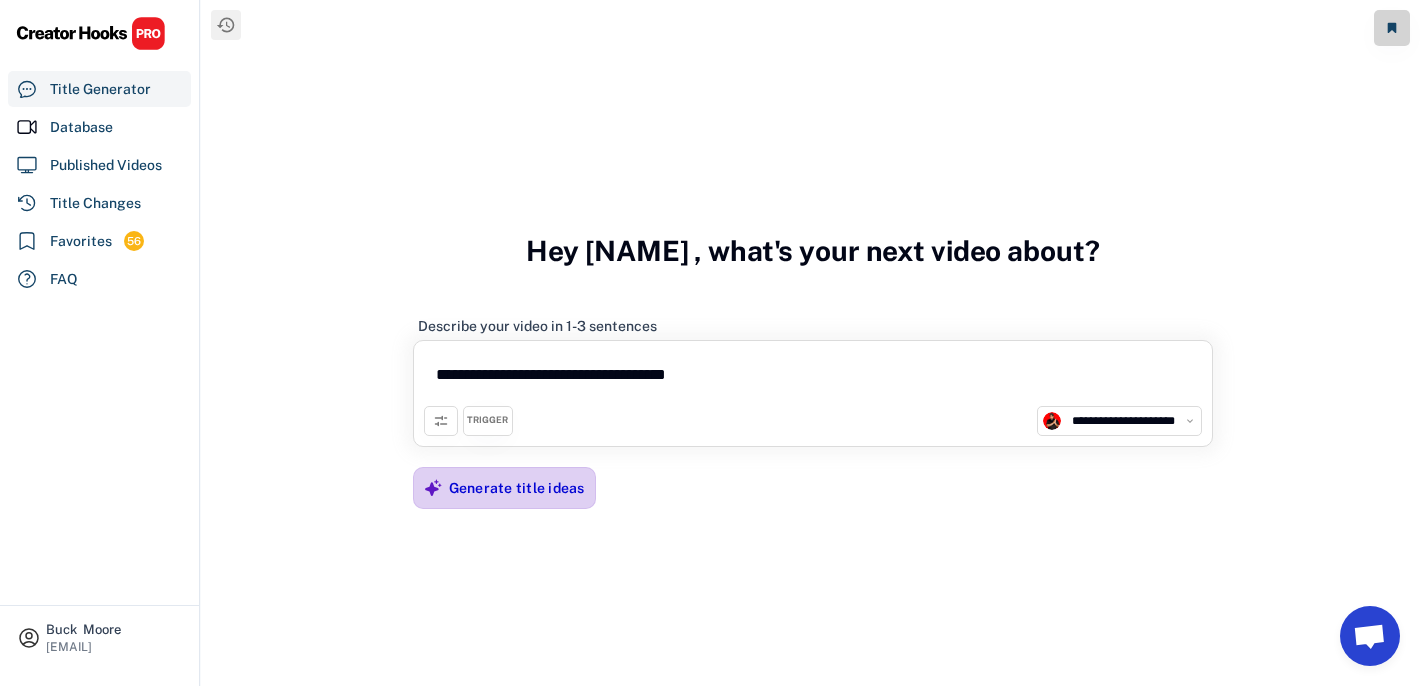 click on "Generate title ideas" at bounding box center [517, 488] 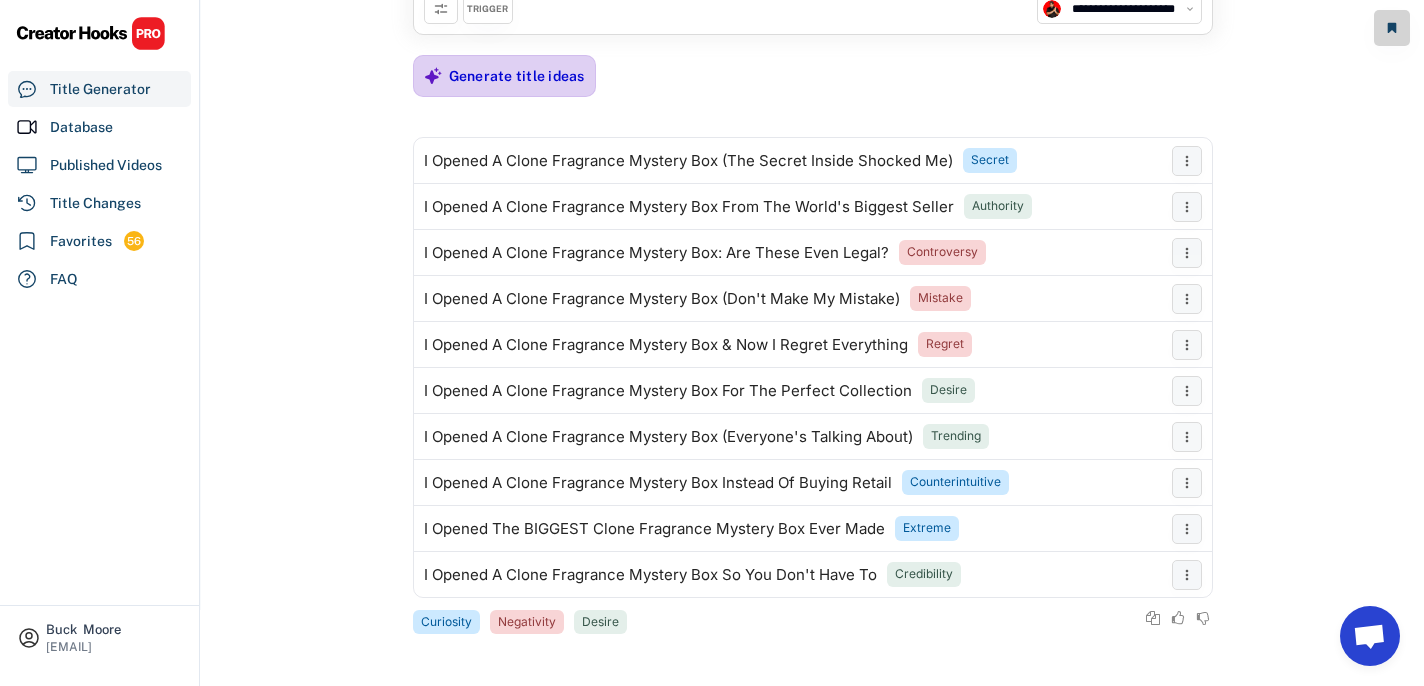 scroll, scrollTop: 157, scrollLeft: 0, axis: vertical 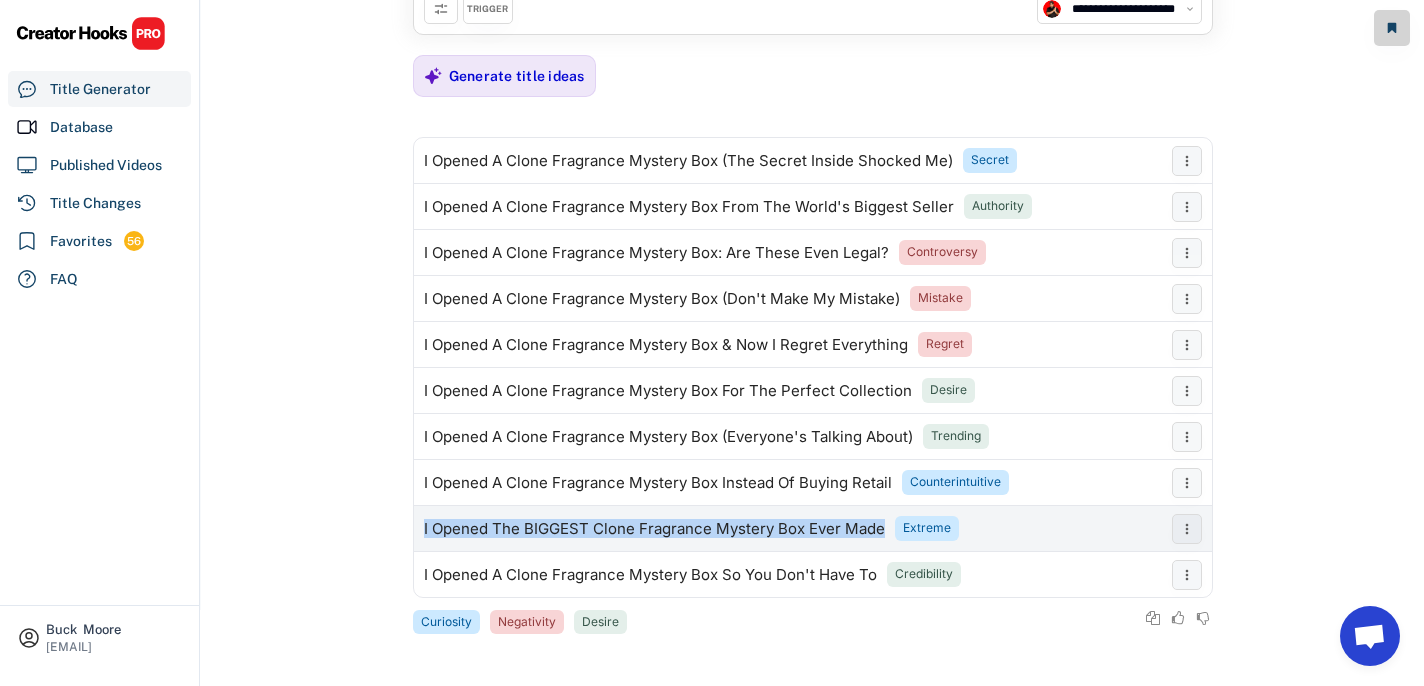 drag, startPoint x: 882, startPoint y: 526, endPoint x: 417, endPoint y: 528, distance: 465.0043 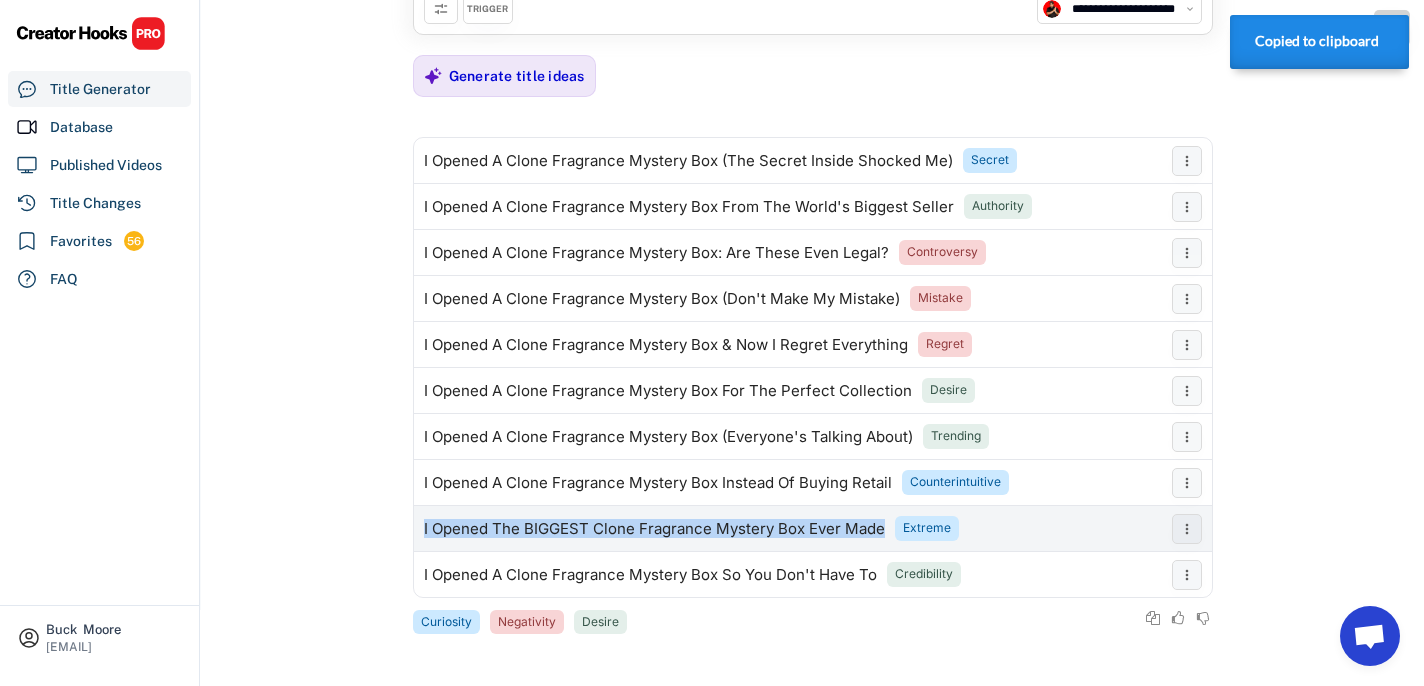 copy on "I Opened The BIGGEST Clone Fragrance Mystery Box Ever Made" 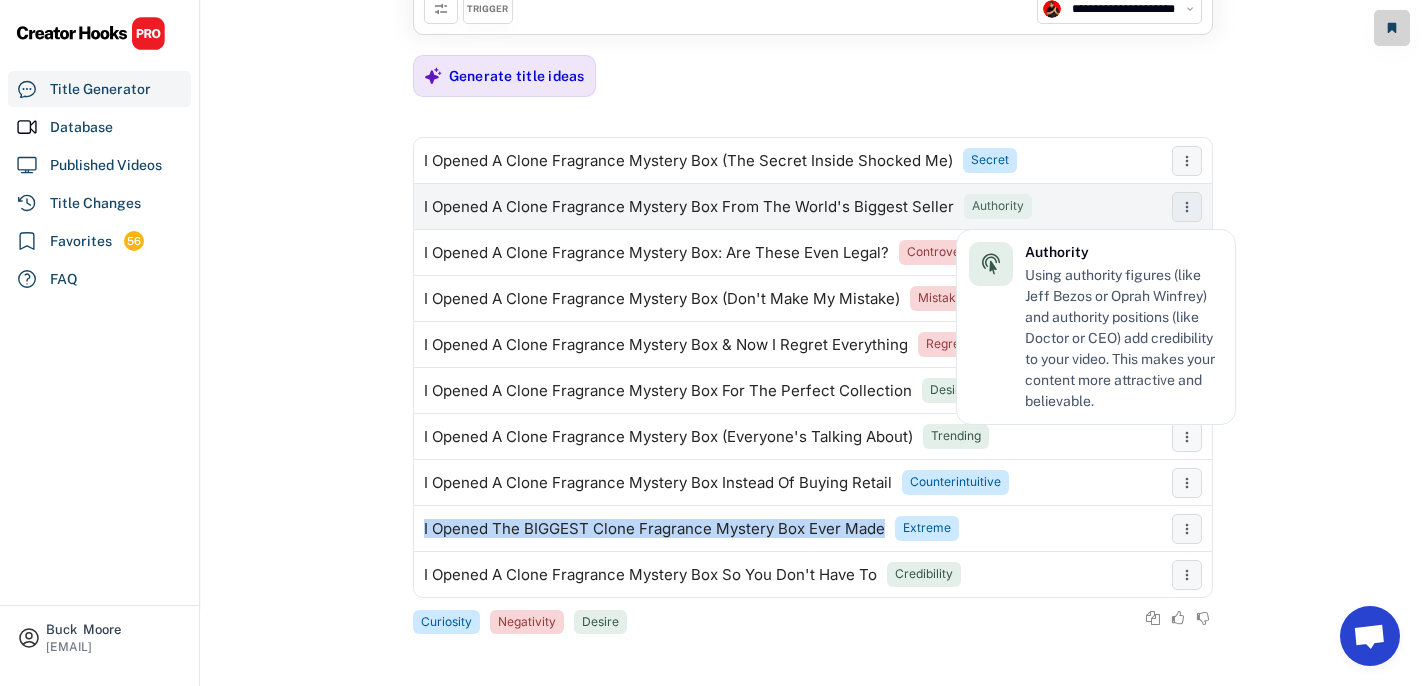 scroll, scrollTop: 157, scrollLeft: 0, axis: vertical 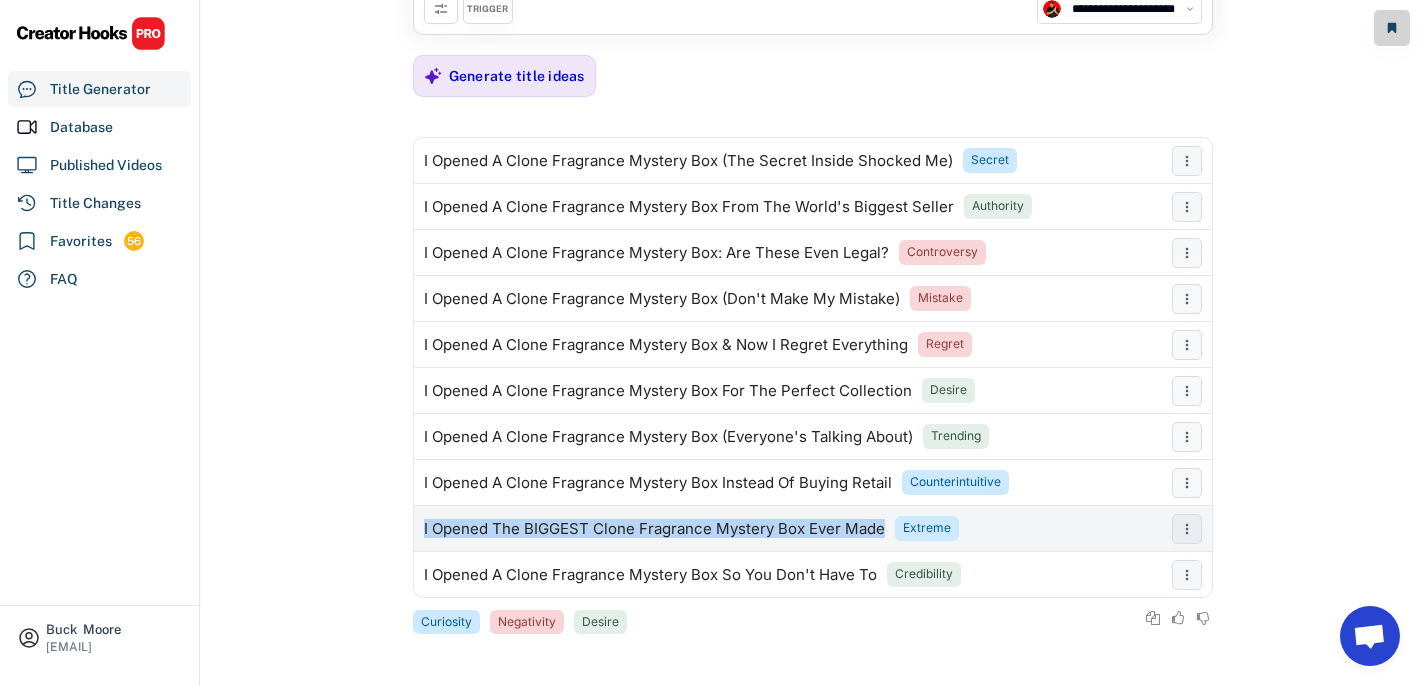 copy on "I Opened The BIGGEST Clone Fragrance Mystery Box Ever Made" 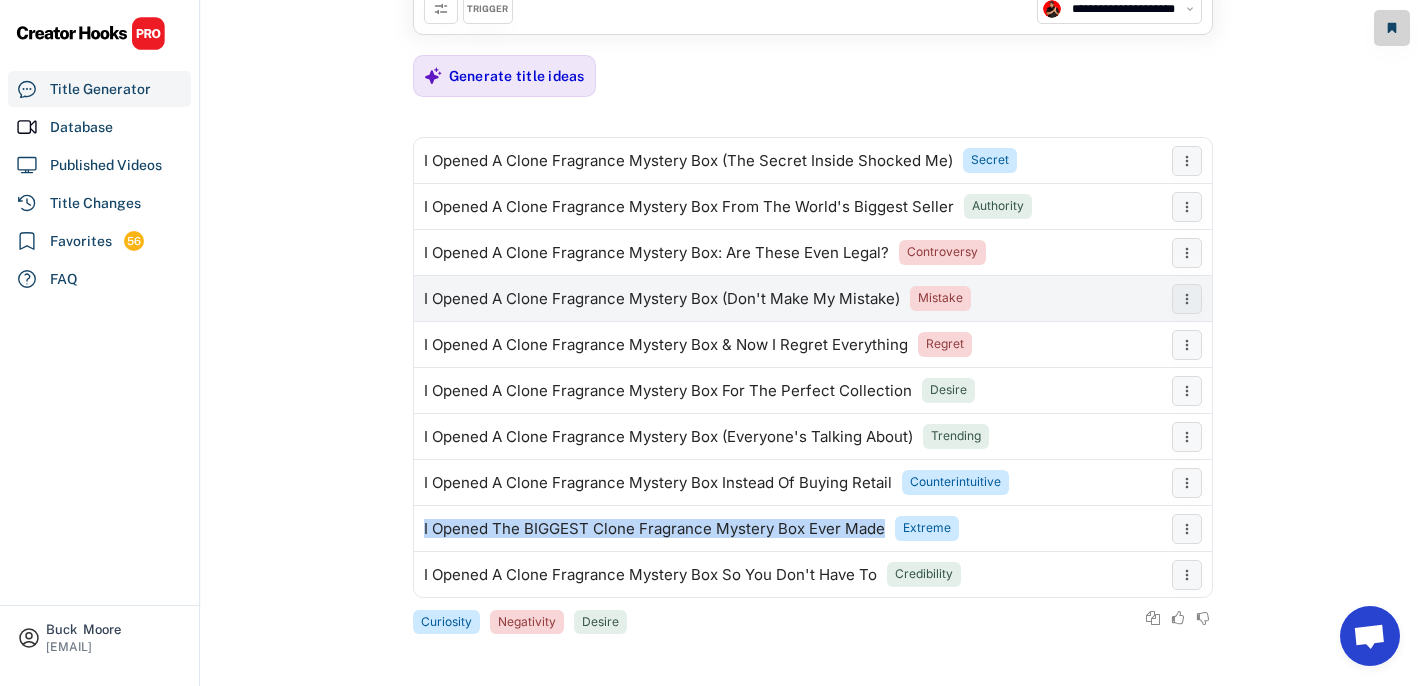 scroll, scrollTop: 157, scrollLeft: 0, axis: vertical 